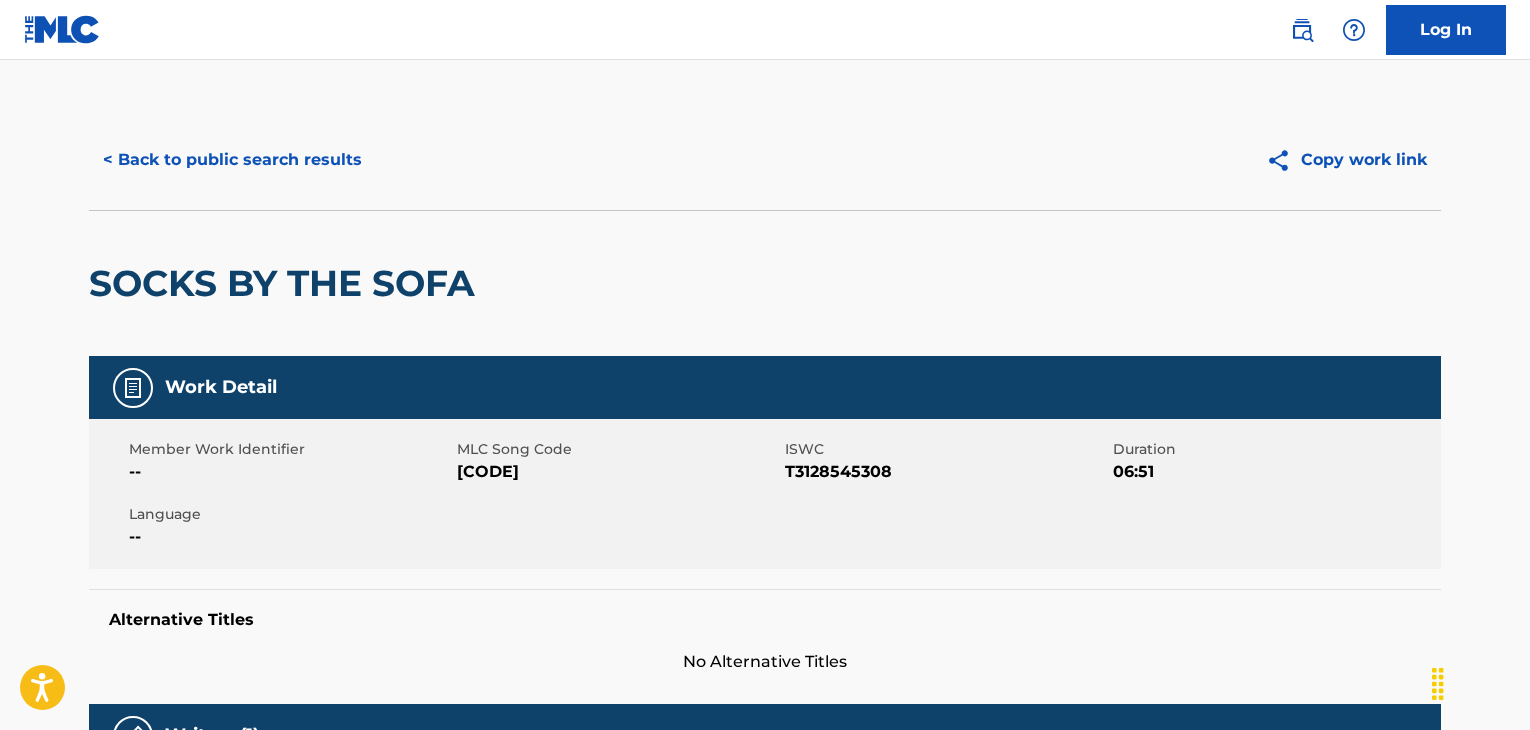scroll, scrollTop: 0, scrollLeft: 0, axis: both 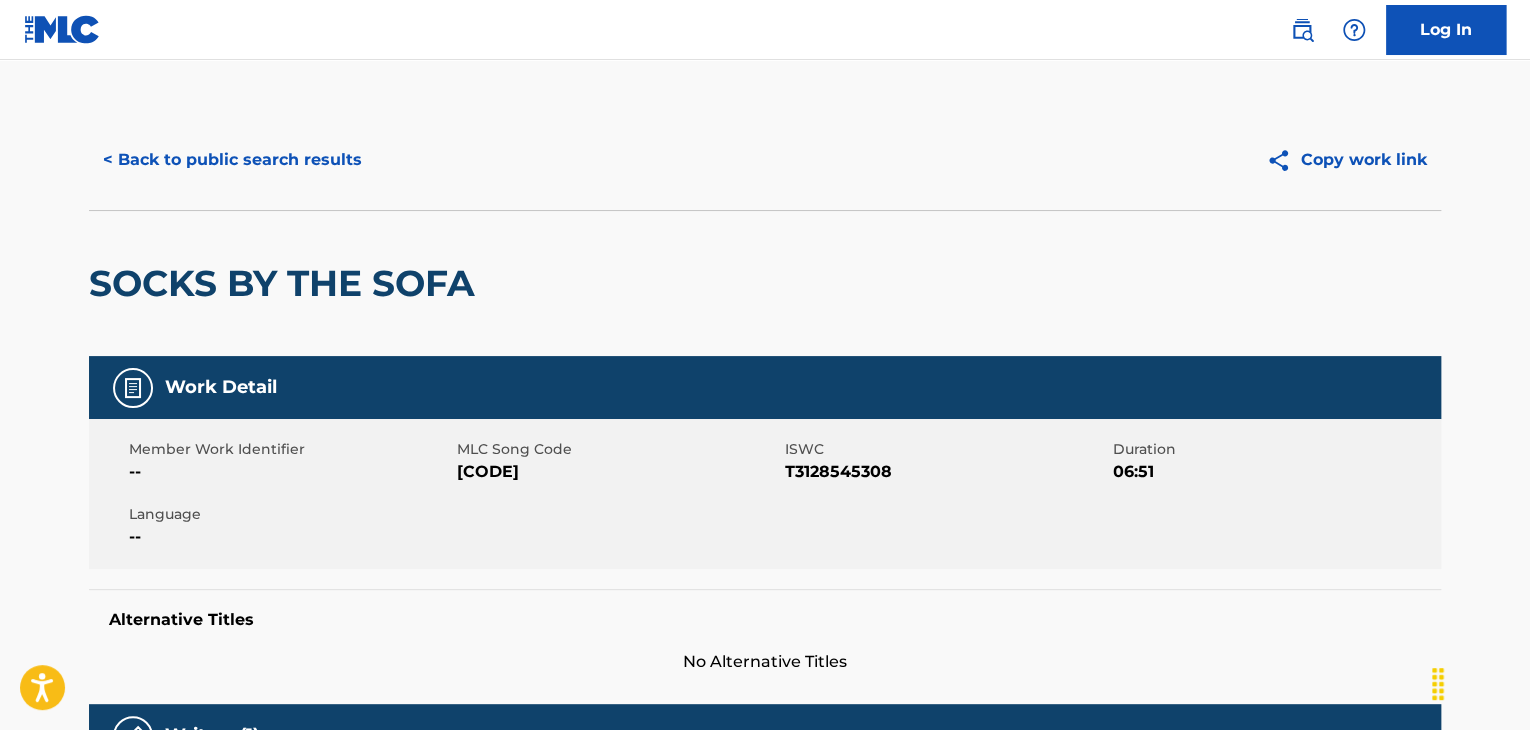 click on "< Back to public search results" at bounding box center (232, 160) 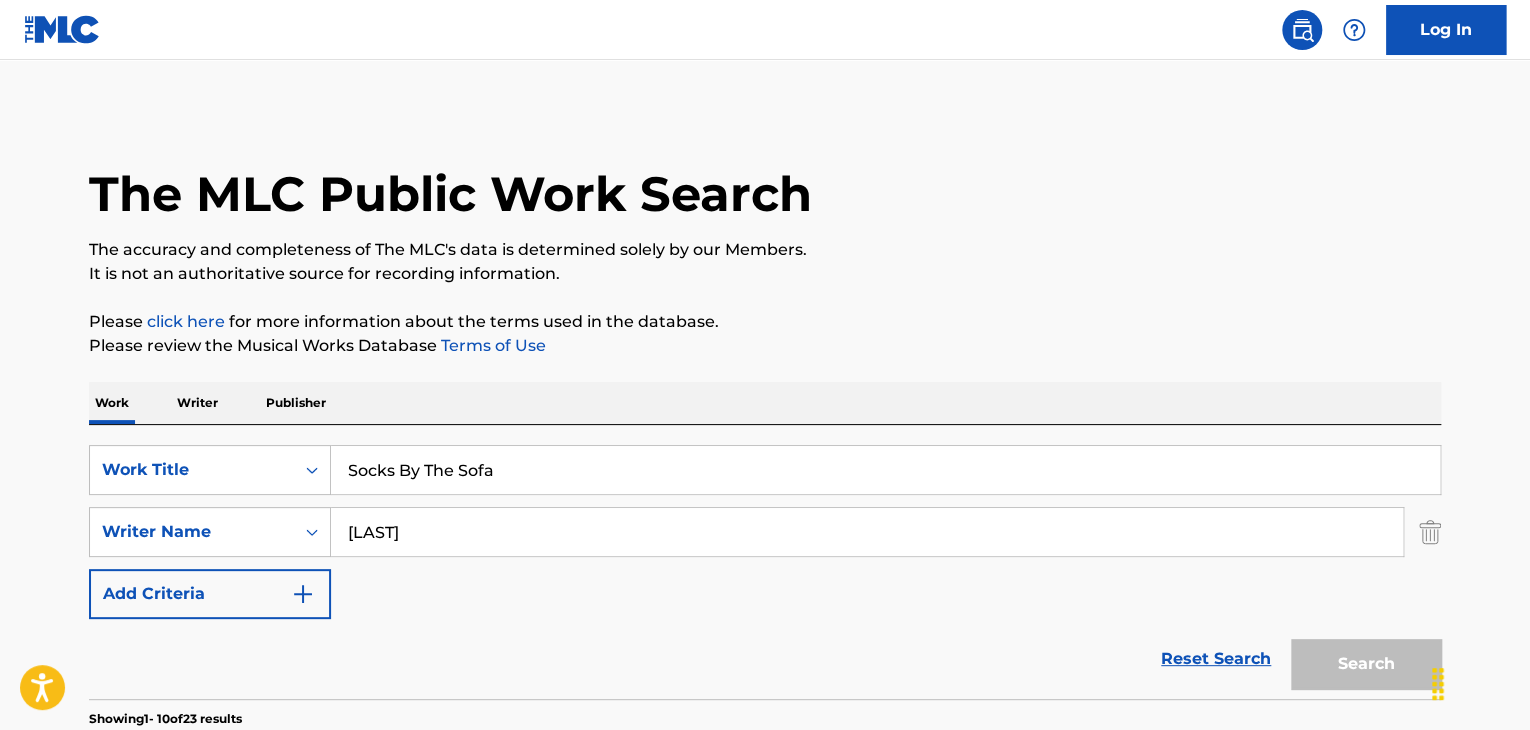 scroll, scrollTop: 244, scrollLeft: 0, axis: vertical 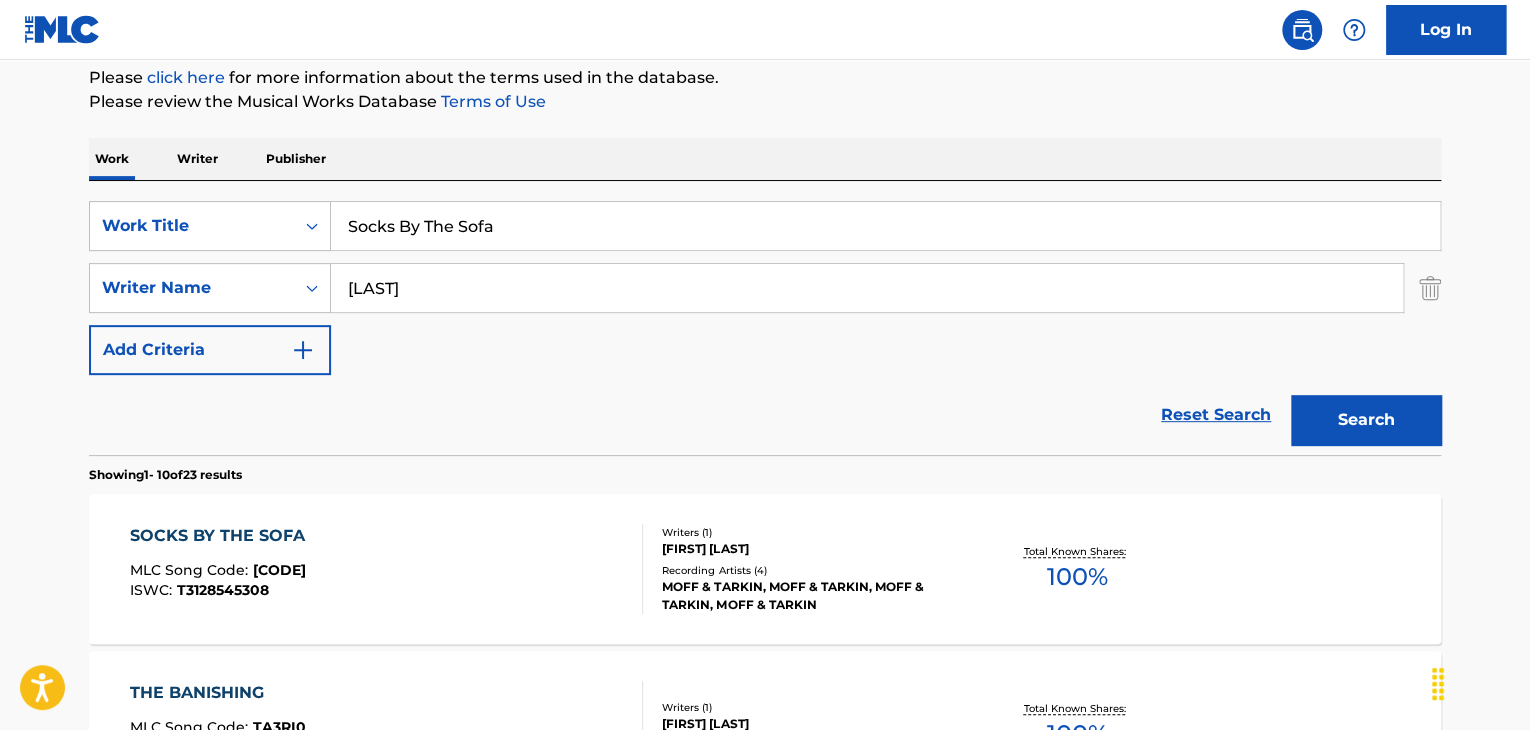 click on "Socks By The Sofa" at bounding box center [885, 226] 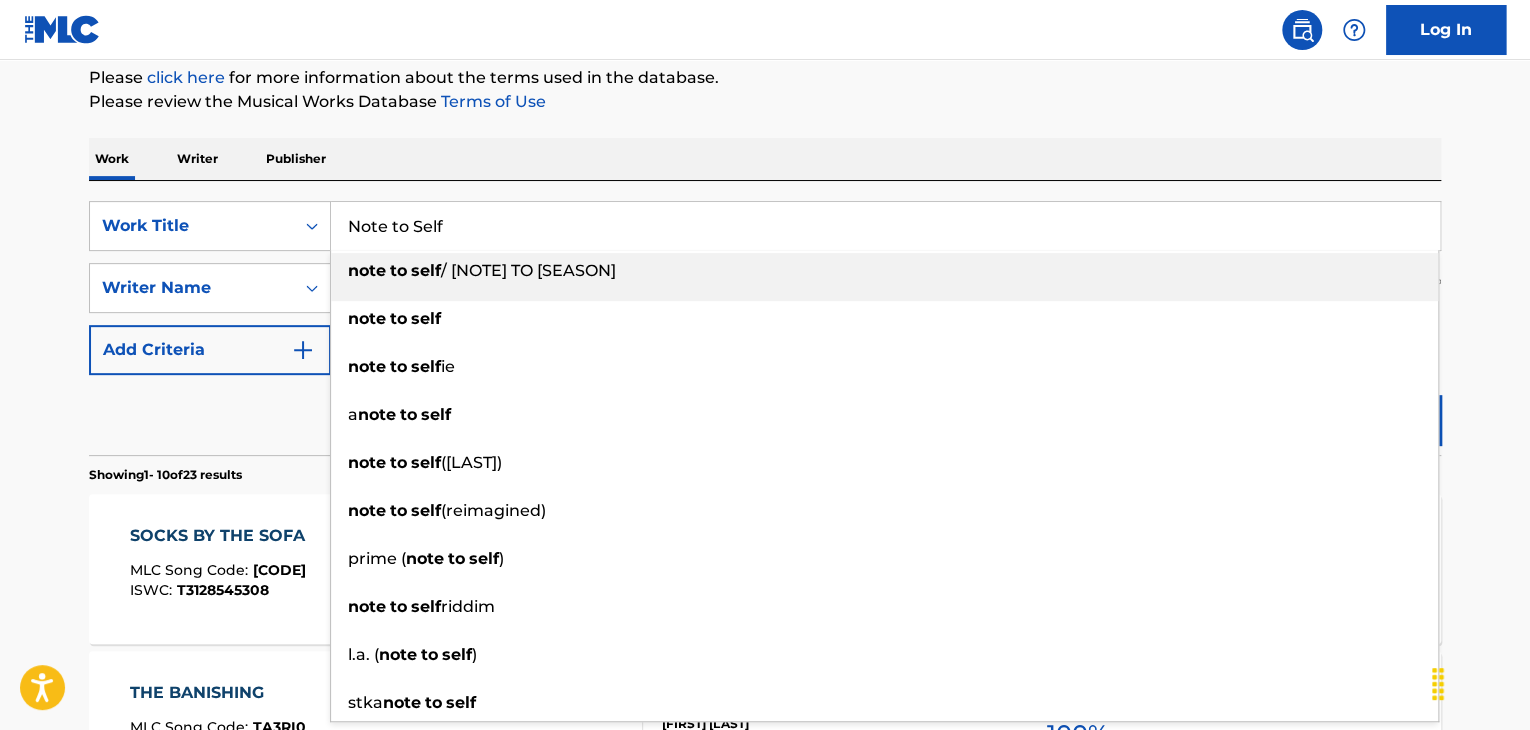 type on "Note to Self" 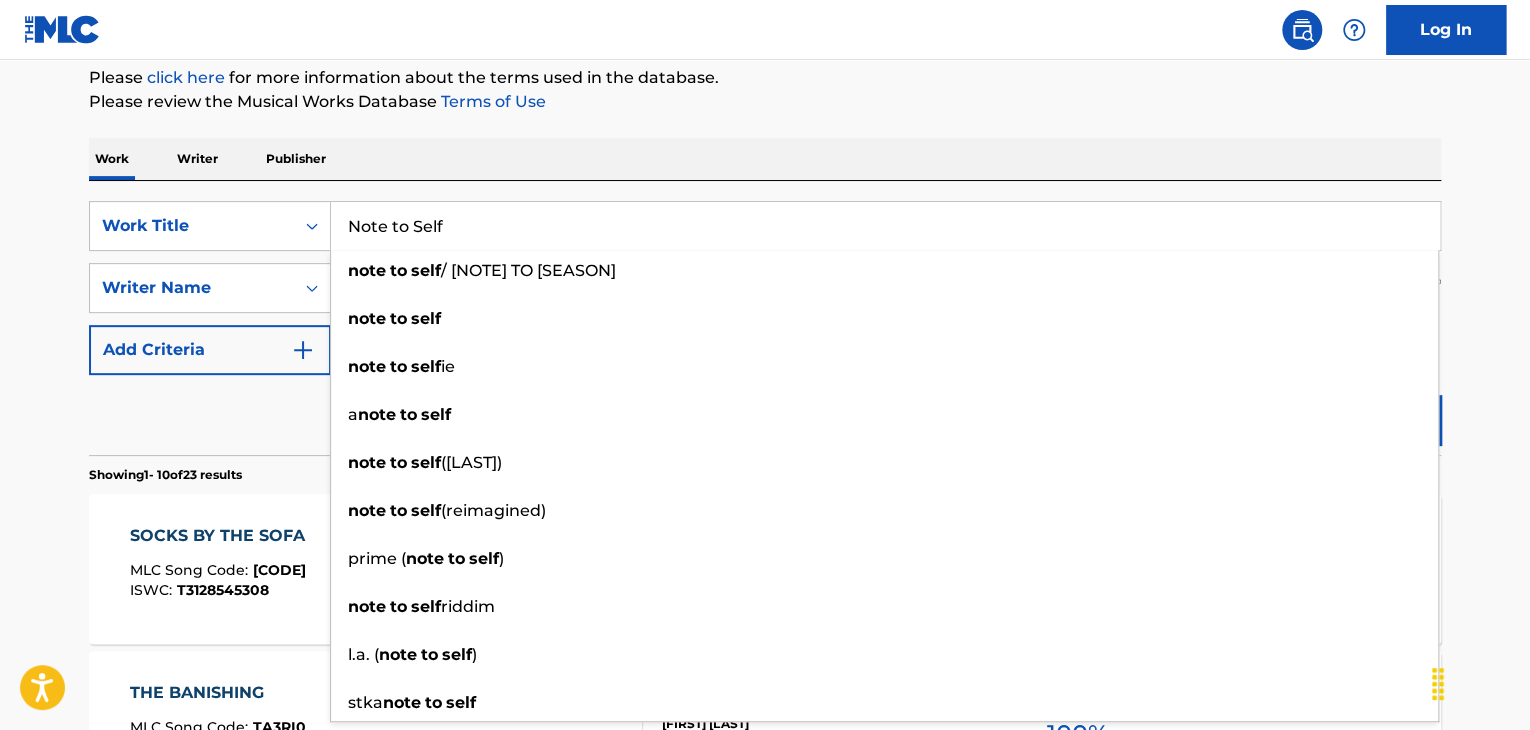 click on "Reset Search Search" at bounding box center [765, 415] 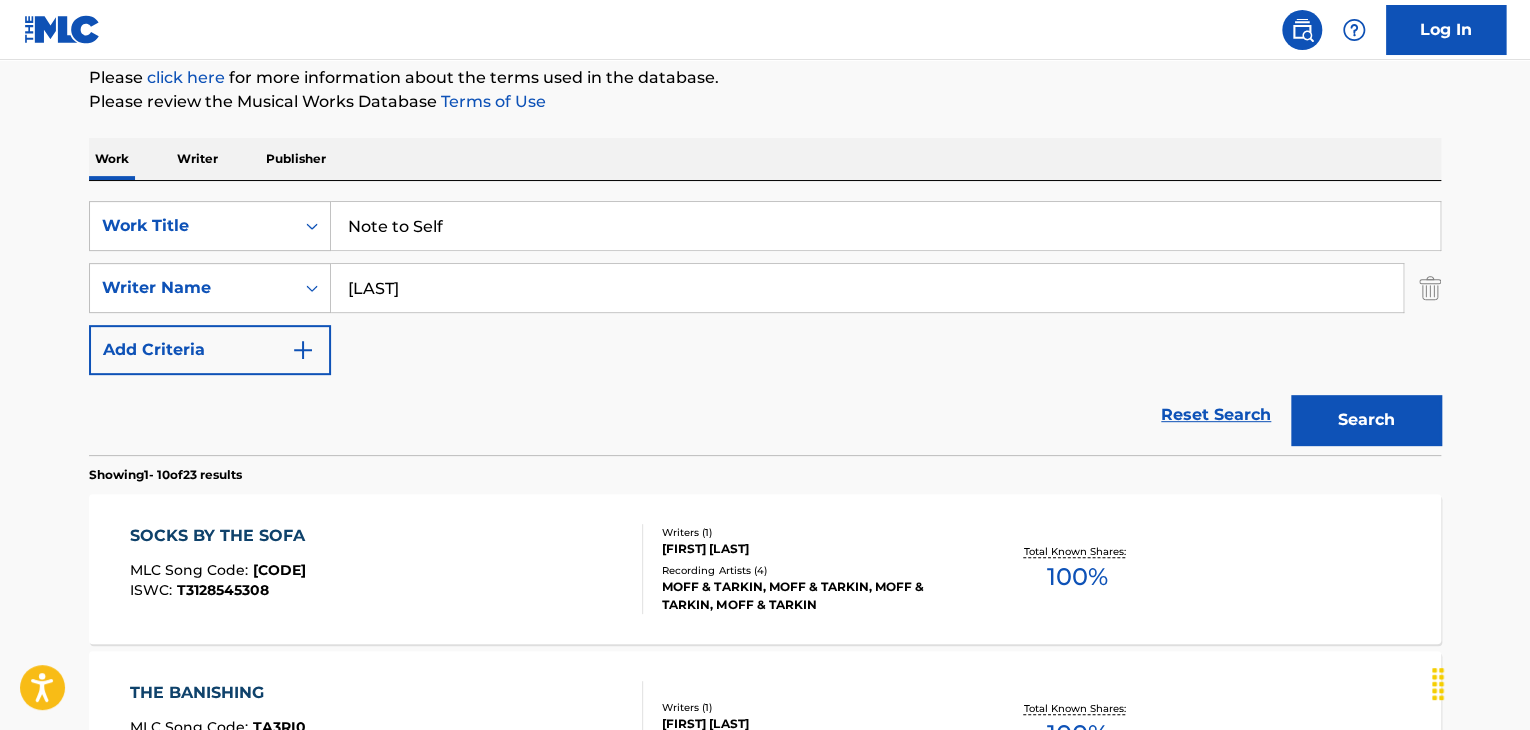 click on "[LAST]" at bounding box center [867, 288] 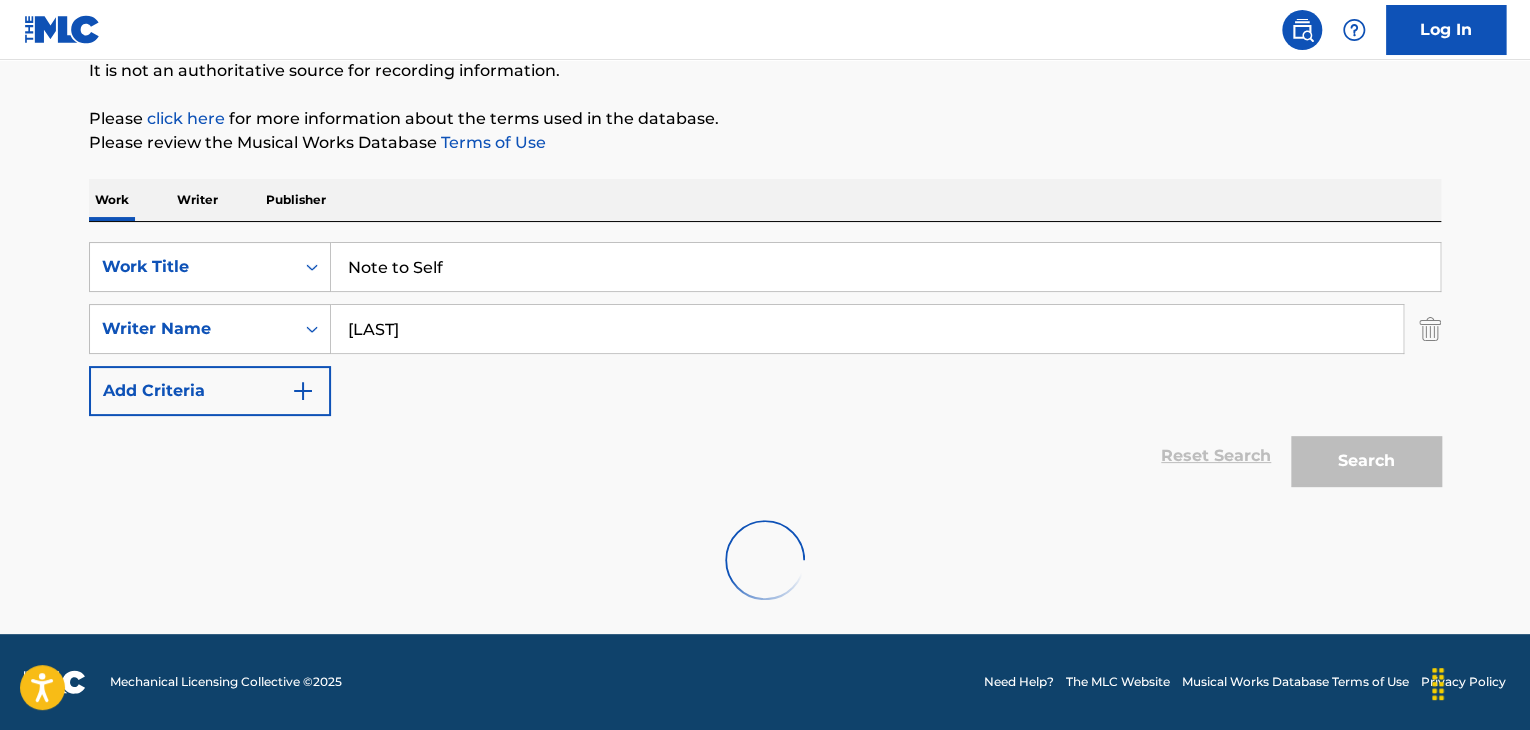scroll, scrollTop: 244, scrollLeft: 0, axis: vertical 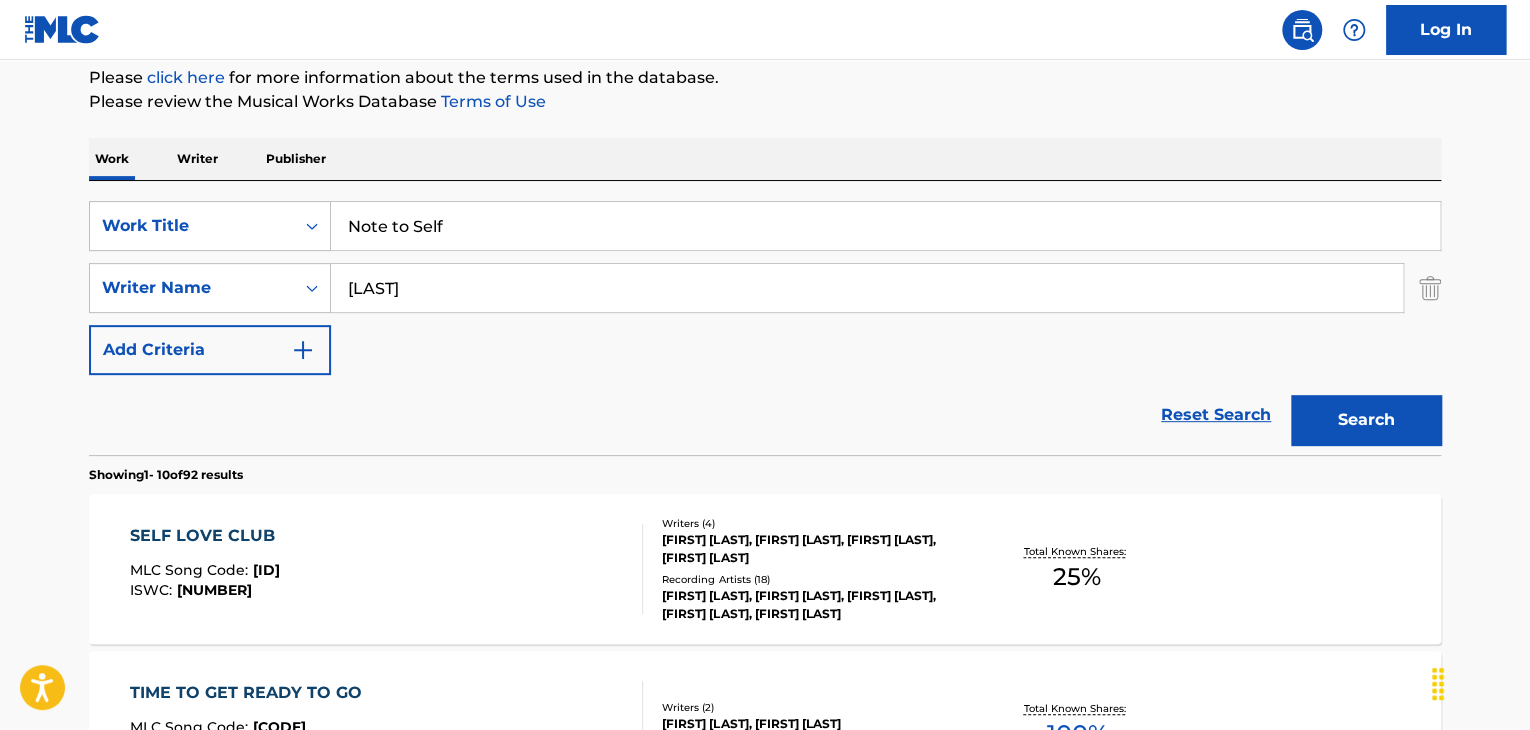 click on "[LAST]" at bounding box center [867, 288] 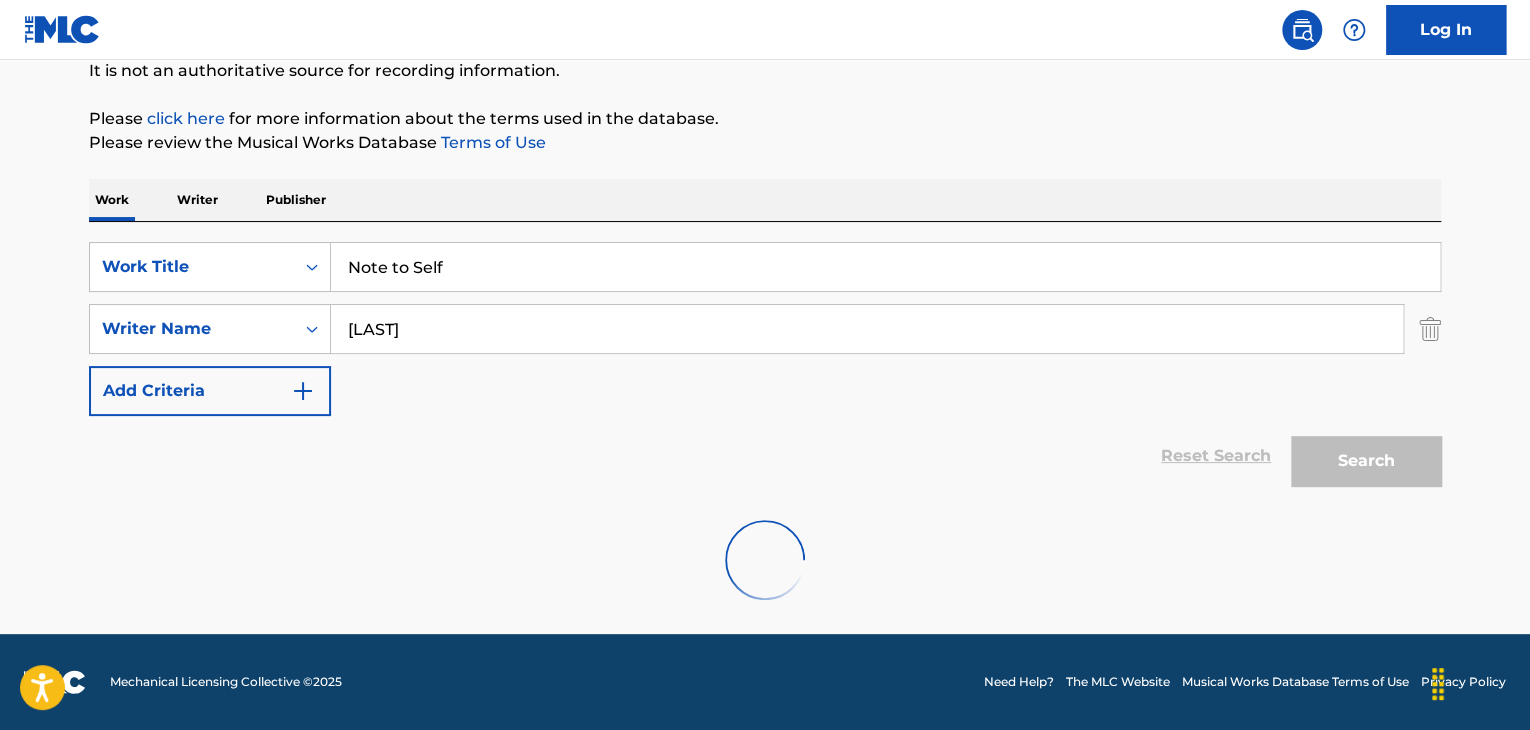 scroll, scrollTop: 244, scrollLeft: 0, axis: vertical 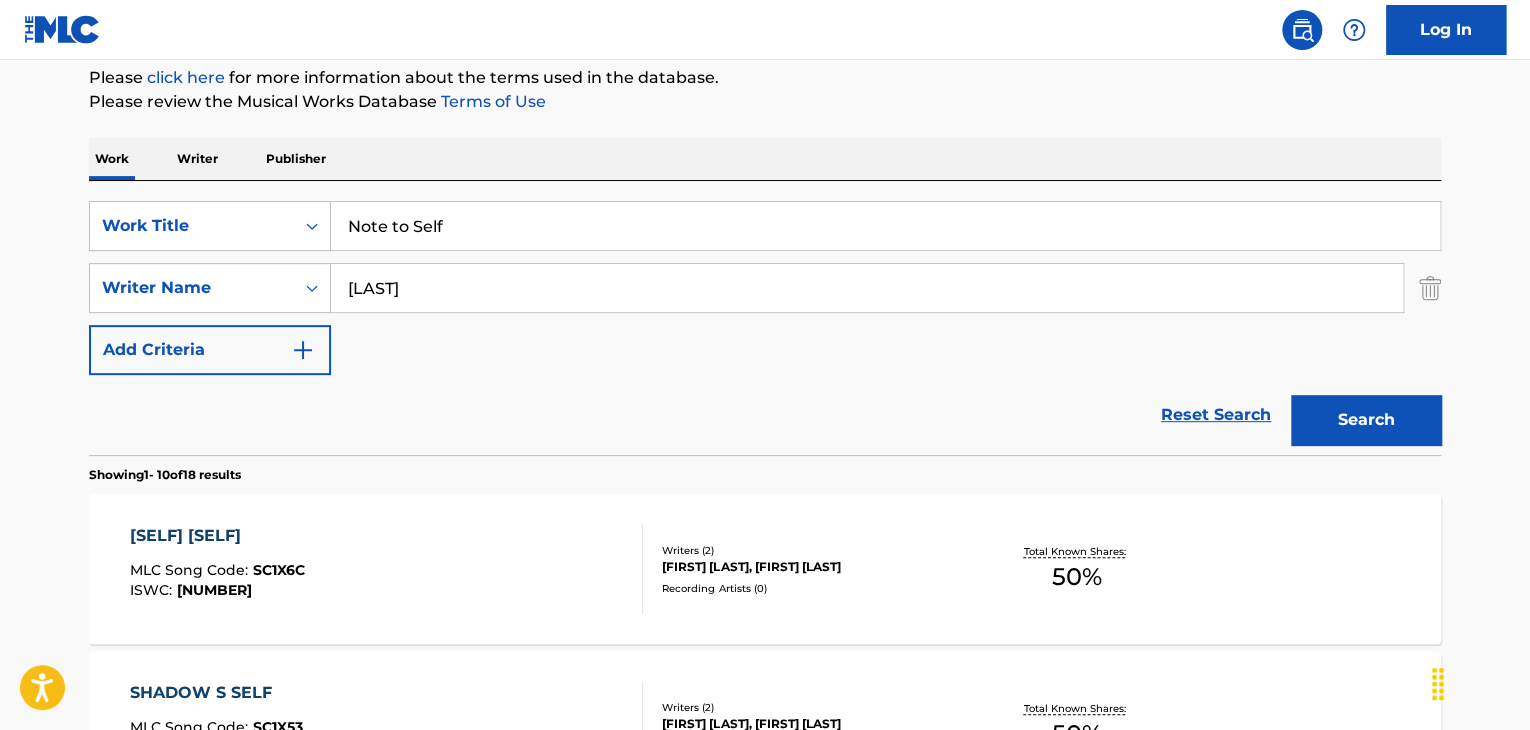 click on "[LAST]" at bounding box center [867, 288] 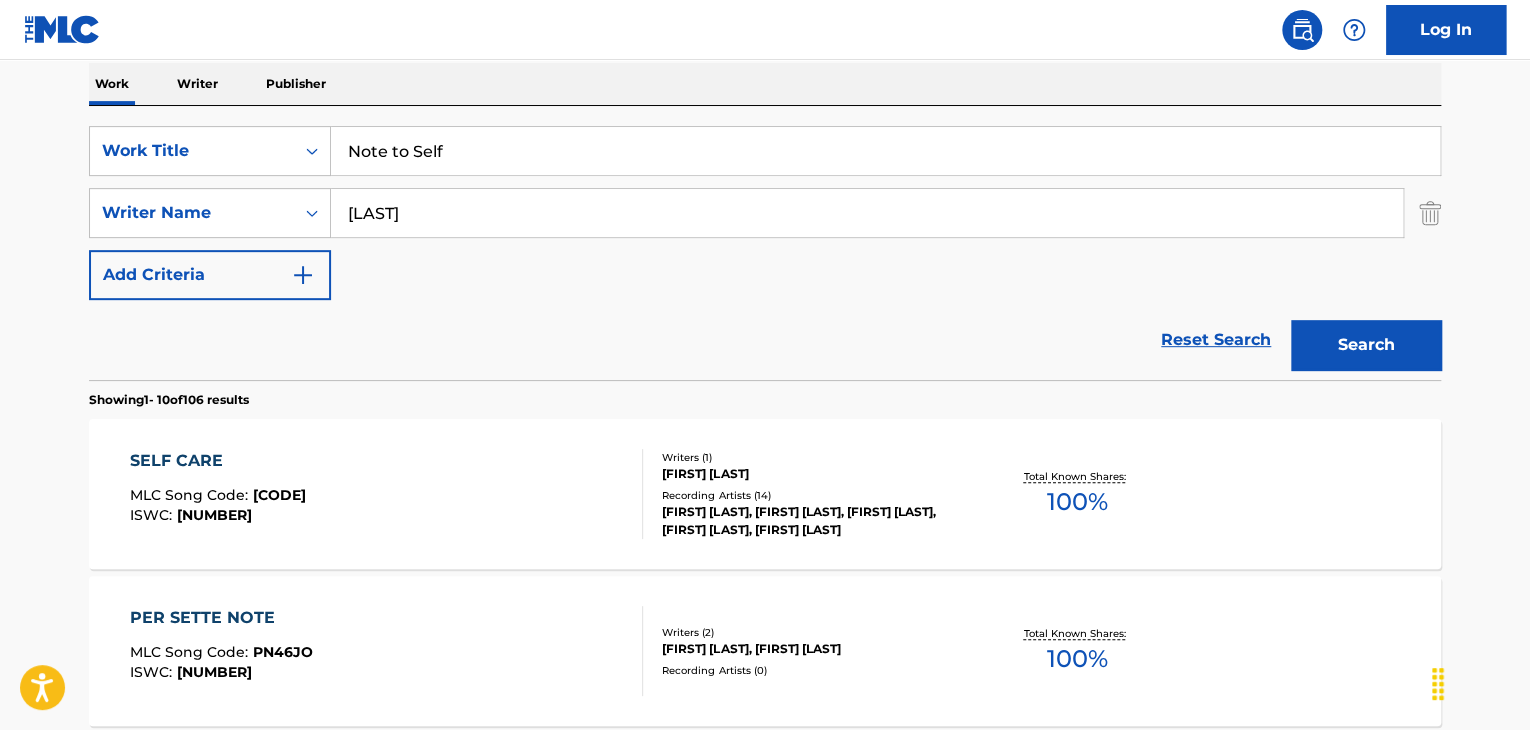scroll, scrollTop: 310, scrollLeft: 0, axis: vertical 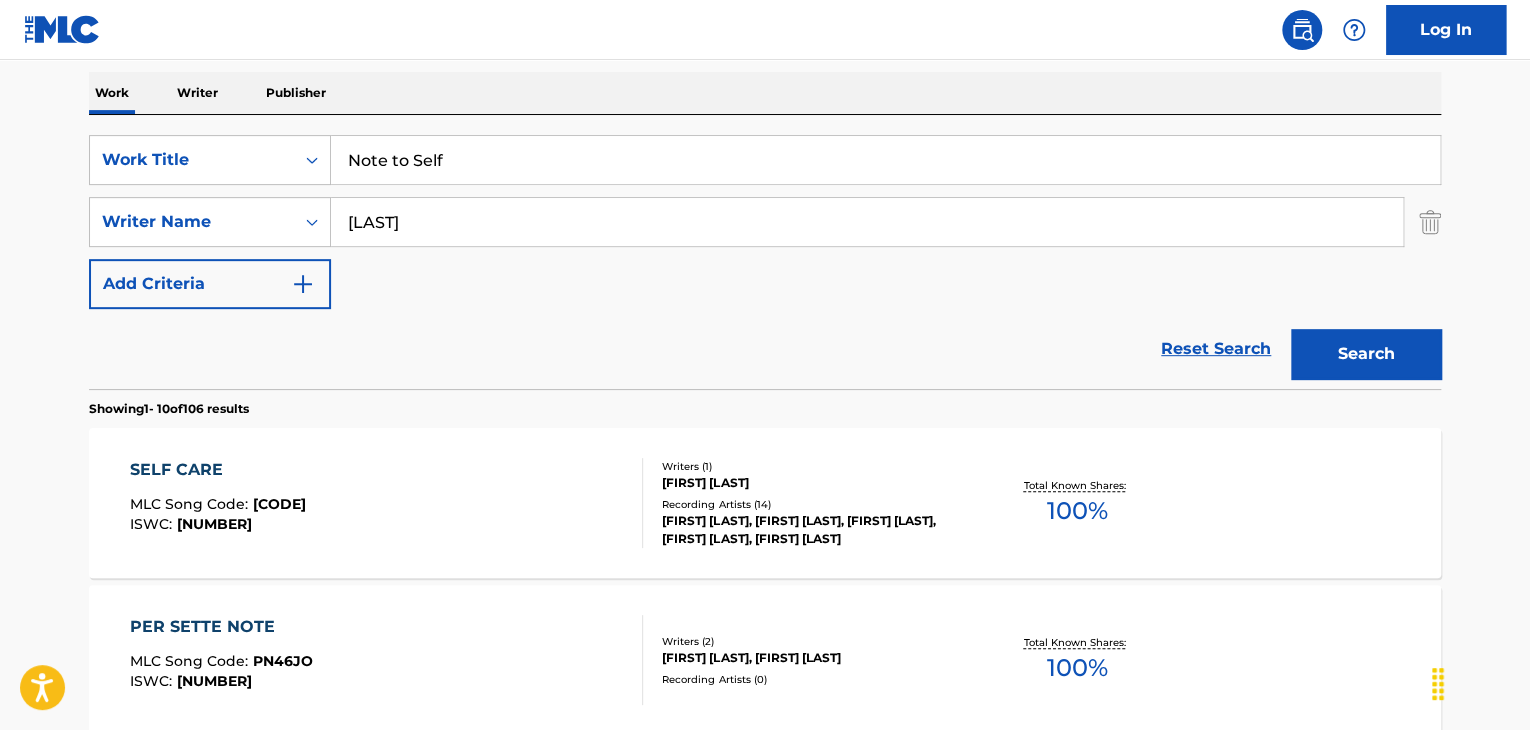 click on "[LAST]" at bounding box center (867, 222) 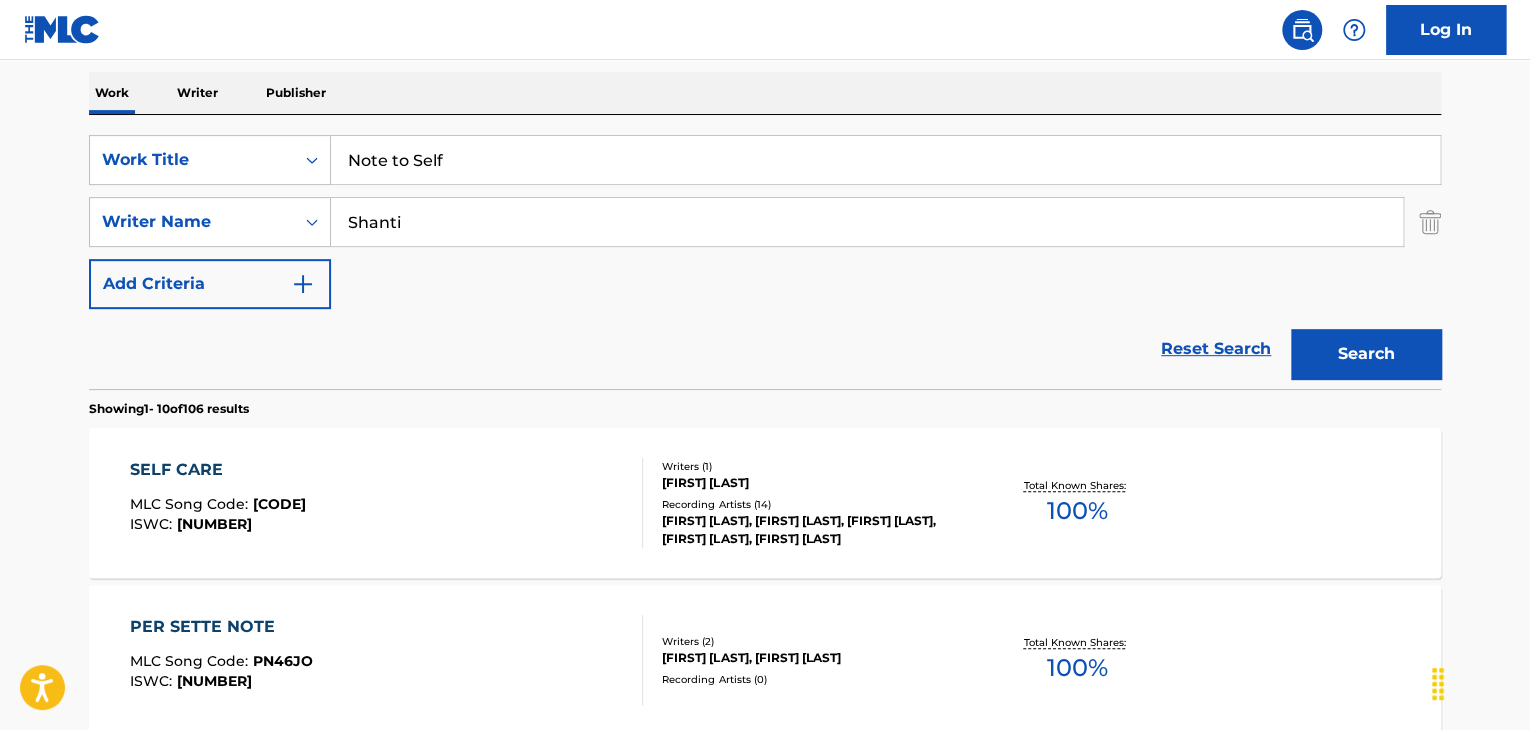 type on "Shanti" 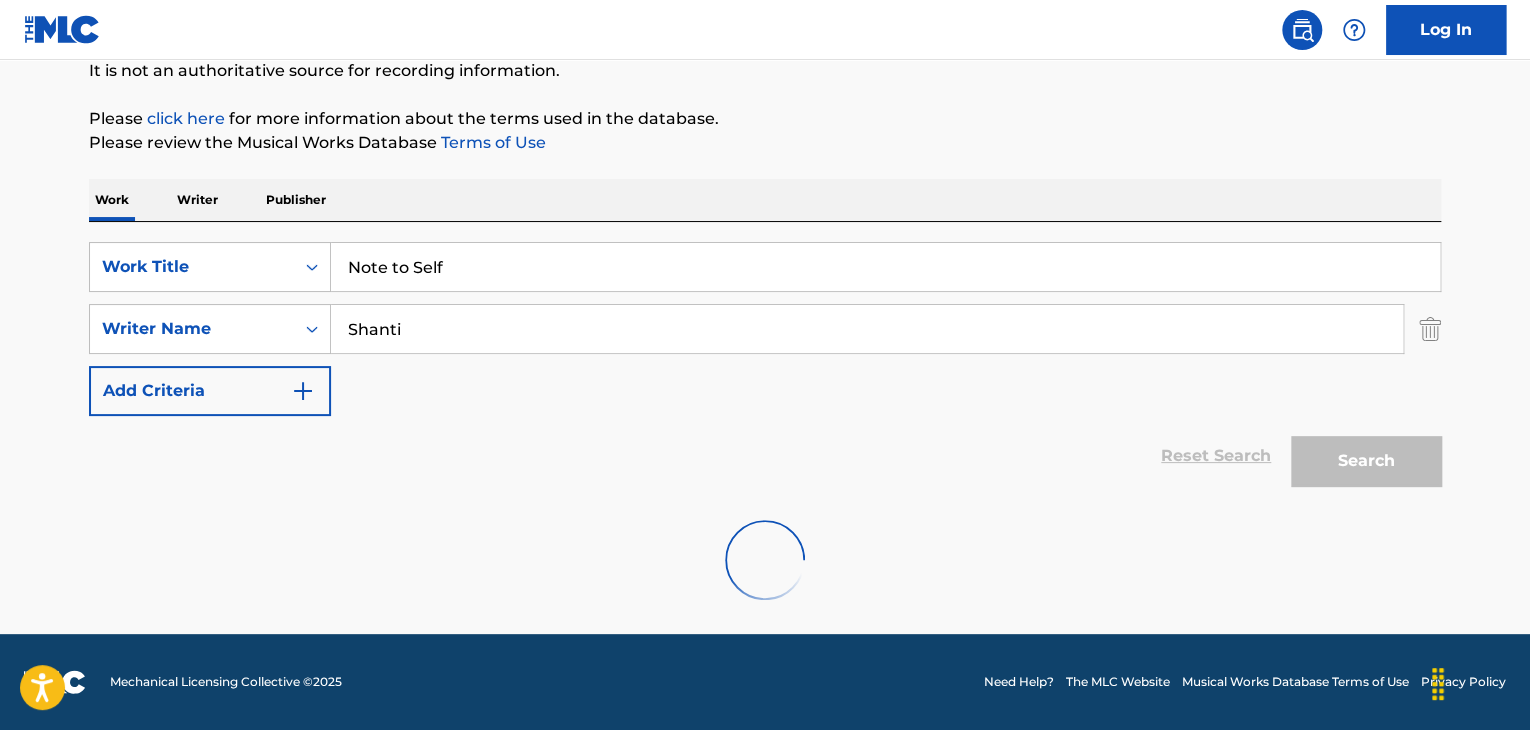 scroll, scrollTop: 310, scrollLeft: 0, axis: vertical 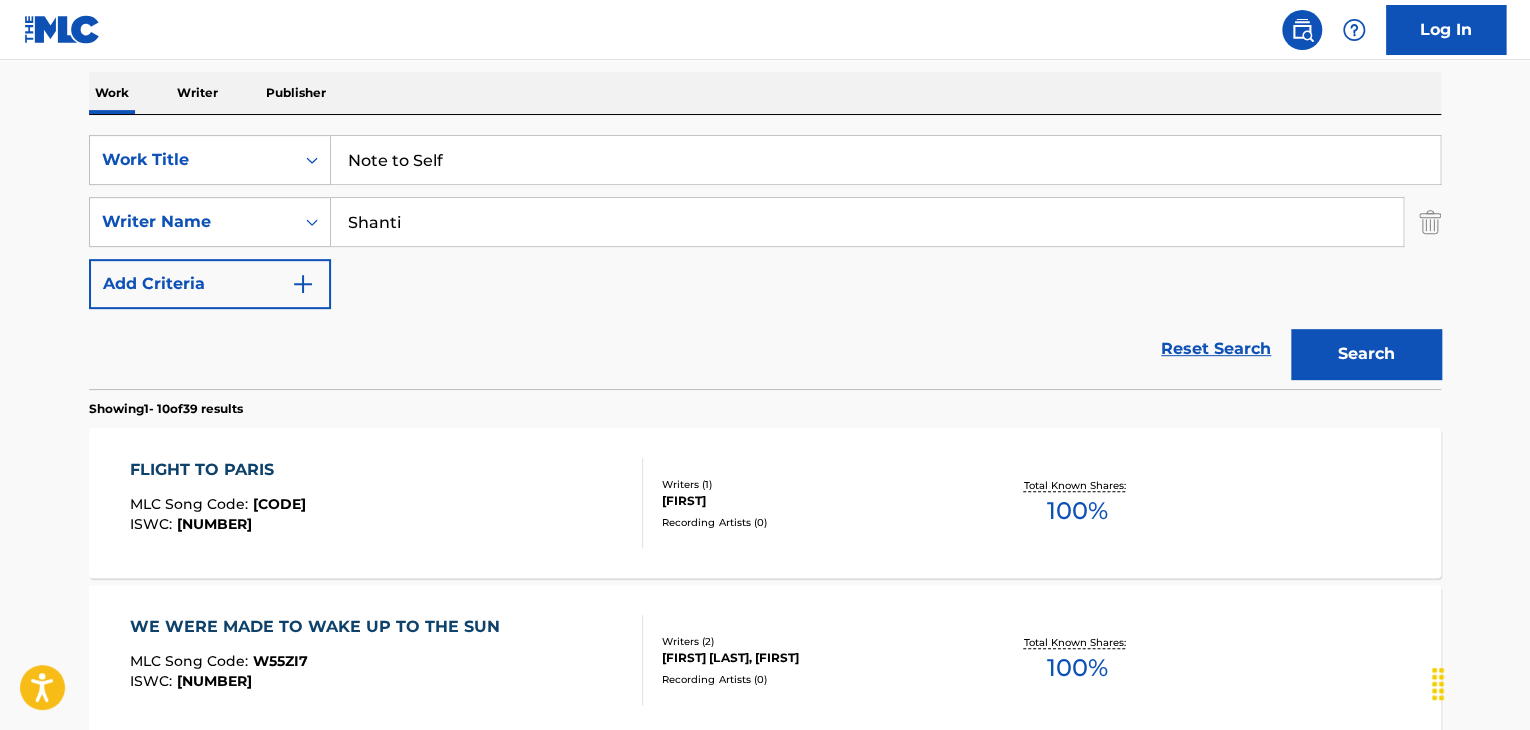 click on "Note to Self" at bounding box center [885, 160] 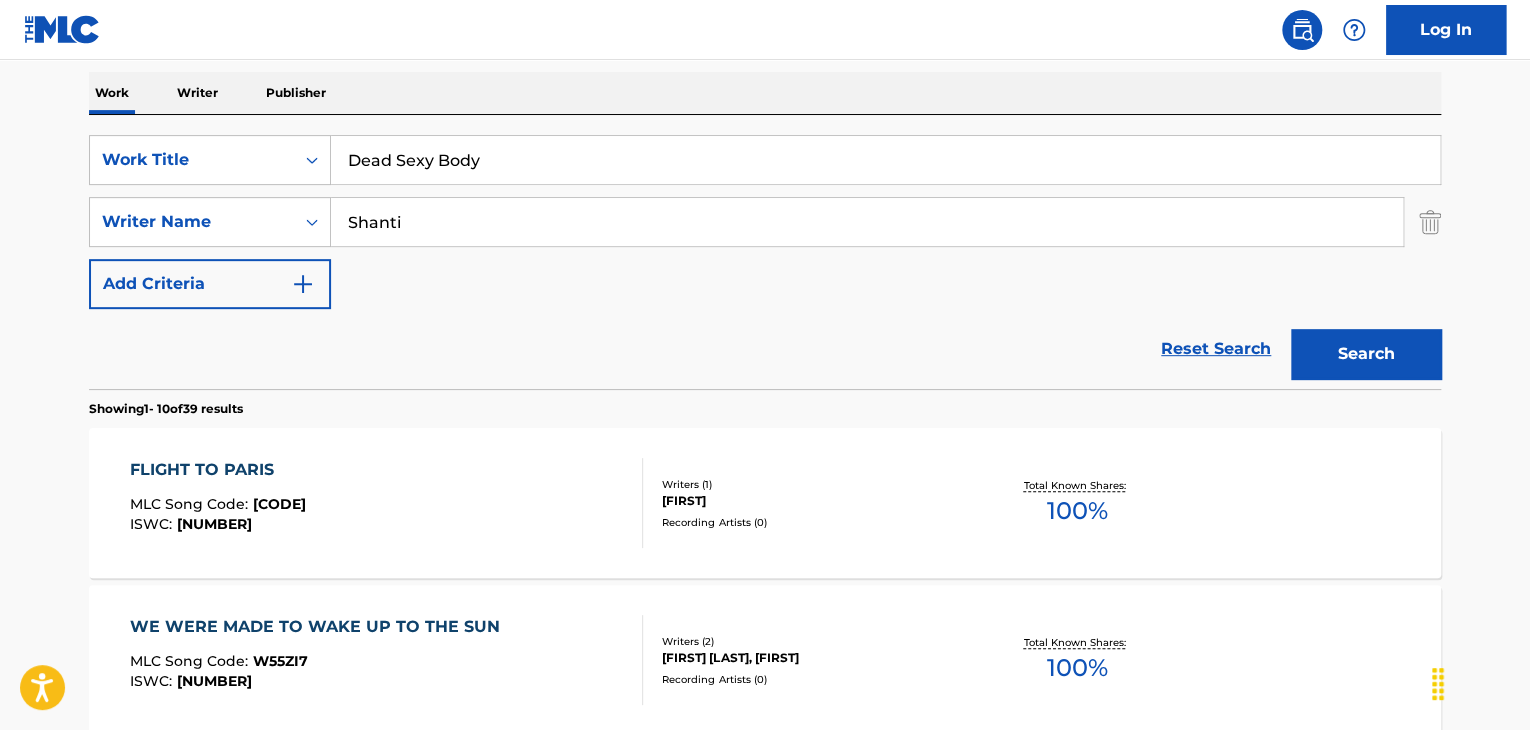 type on "Dead Sexy Body" 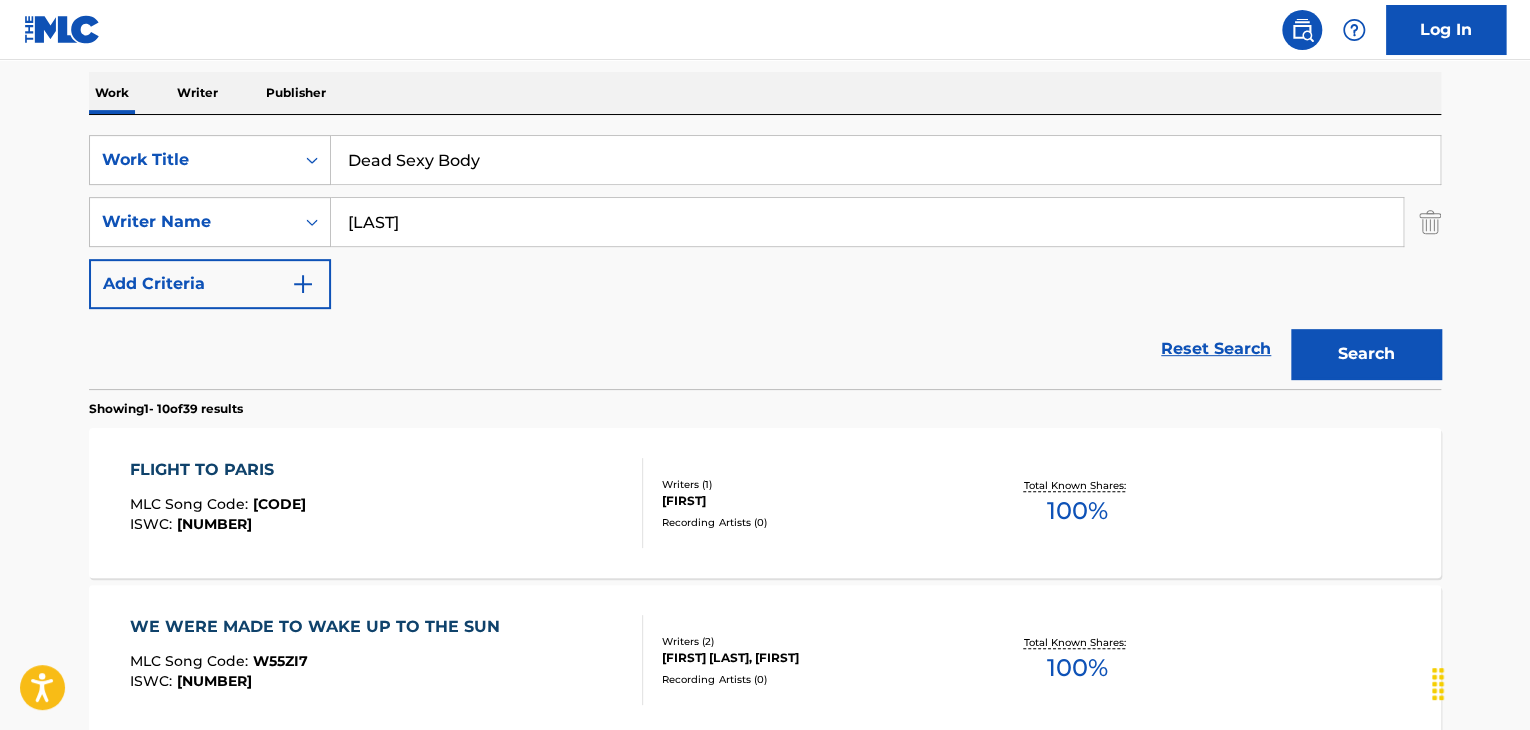 type on "[LAST]" 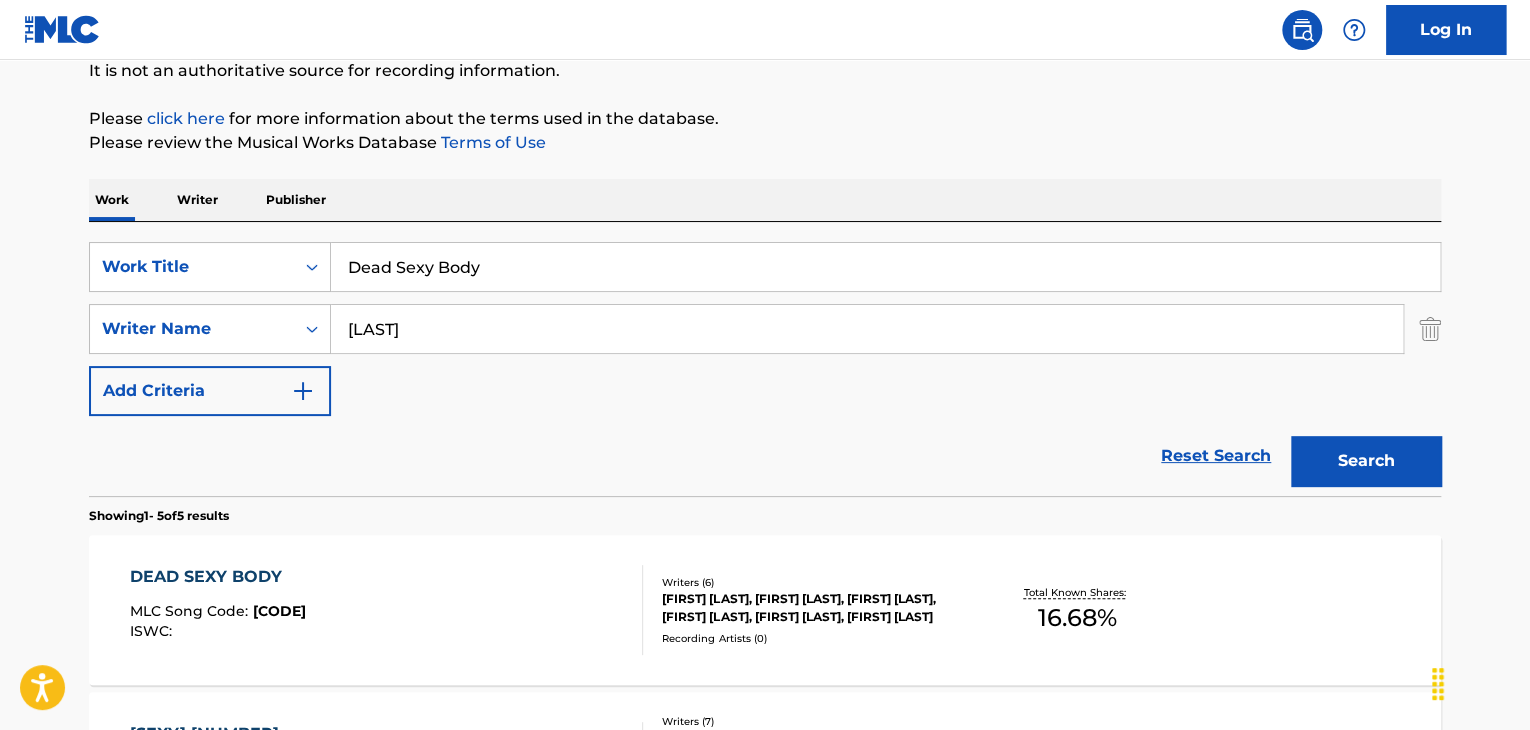 scroll, scrollTop: 310, scrollLeft: 0, axis: vertical 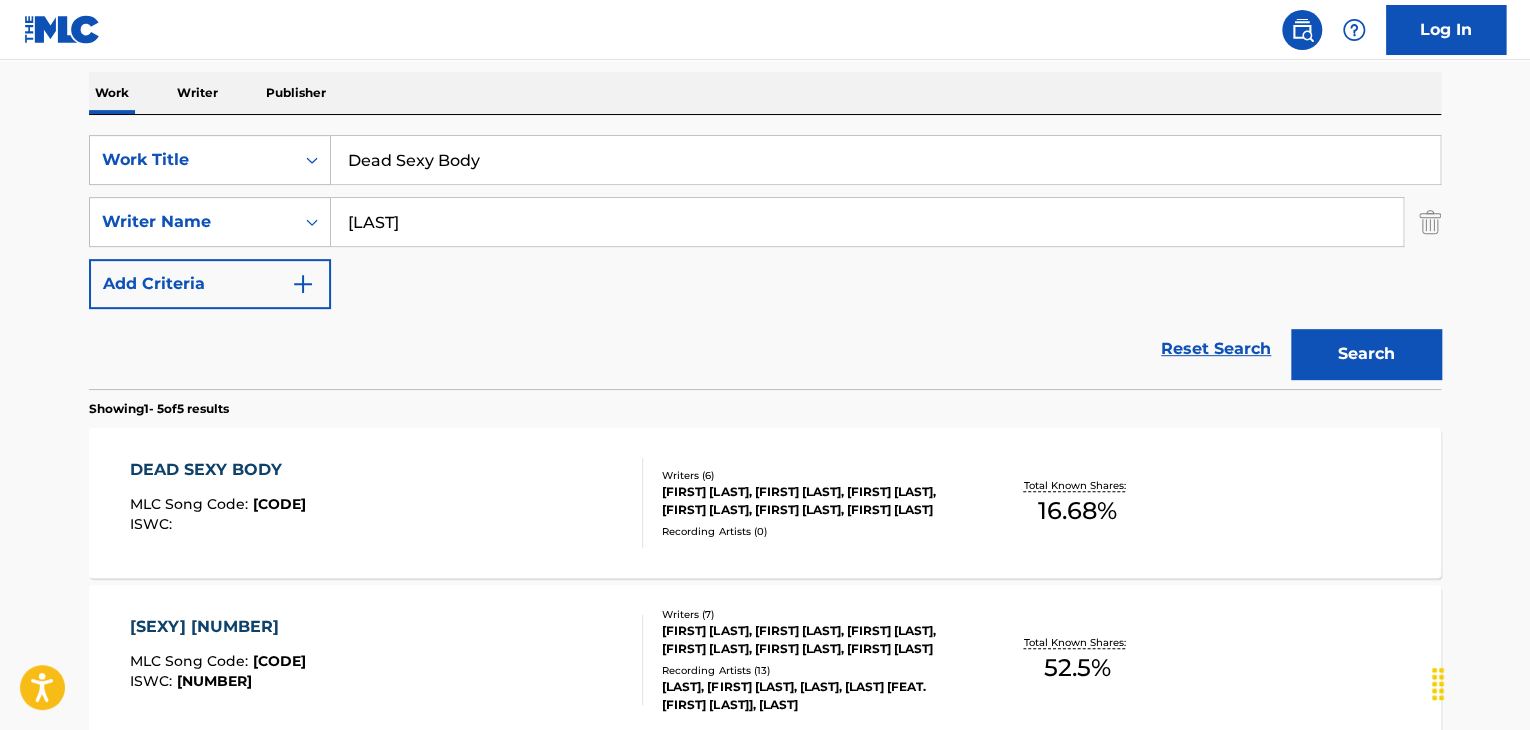 click on "DEAD SEXY BODY" at bounding box center (218, 470) 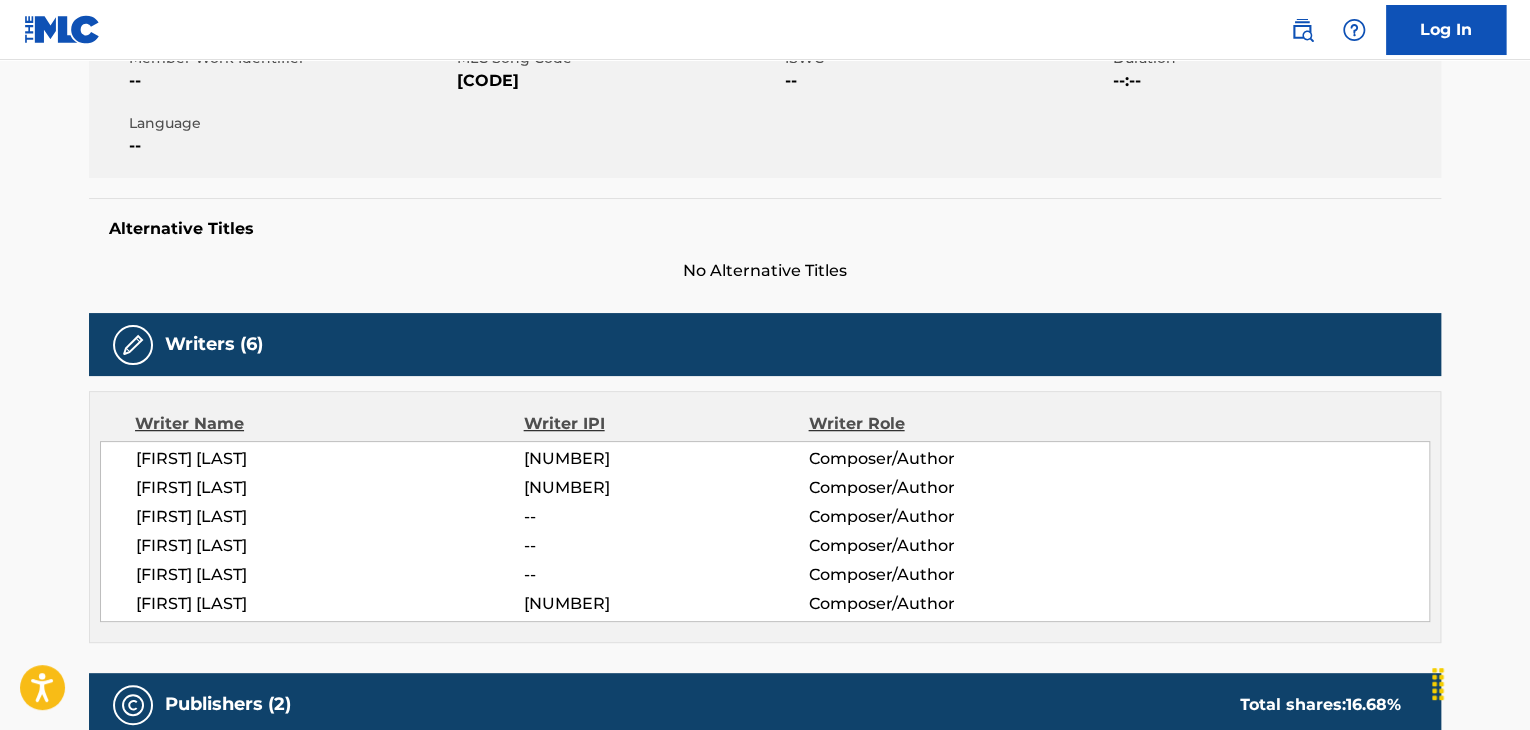 scroll, scrollTop: 400, scrollLeft: 0, axis: vertical 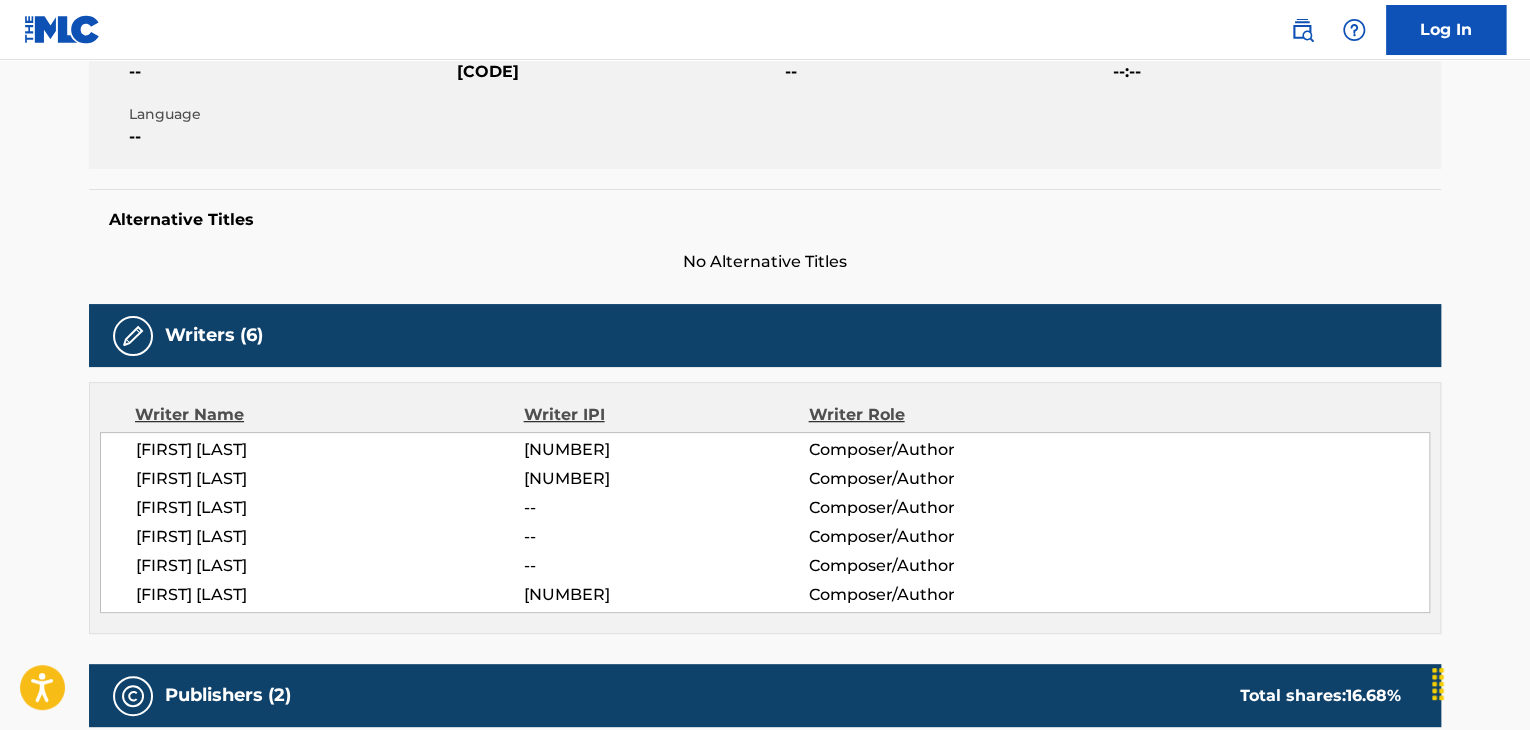 click on "[FIRST] [LAST]" at bounding box center [330, 450] 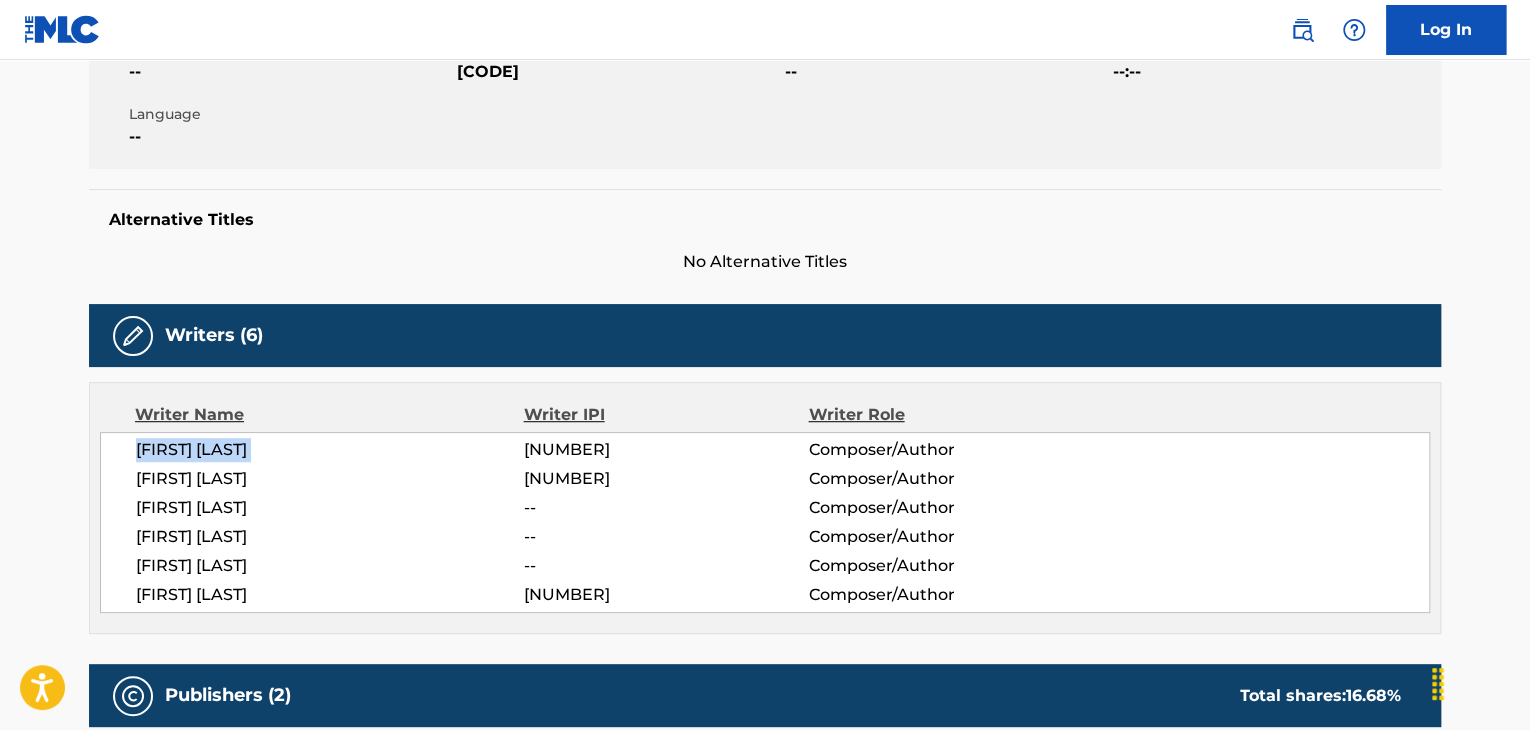 click on "[FIRST] [LAST]" at bounding box center (330, 450) 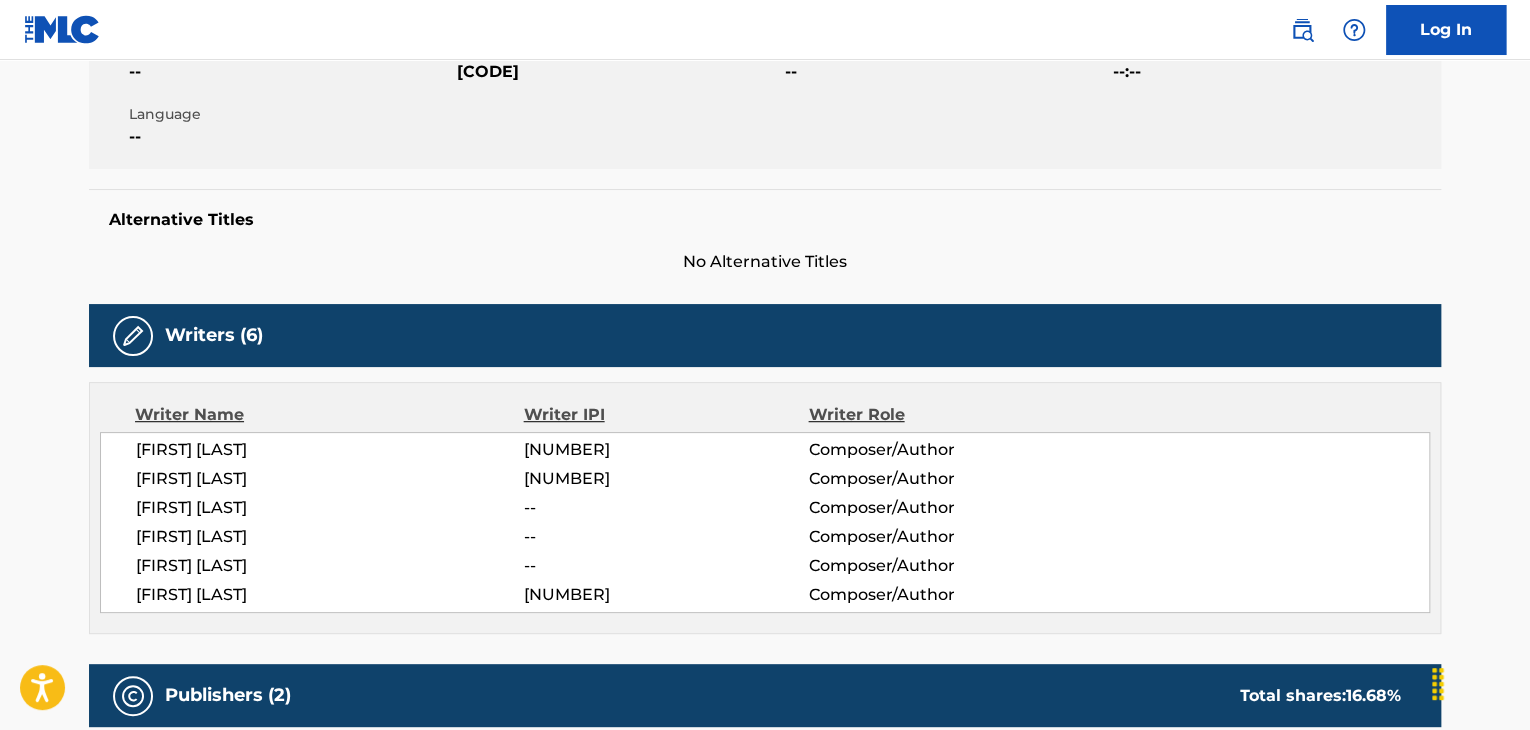 click on "[FIRST] [LAST]" at bounding box center [330, 479] 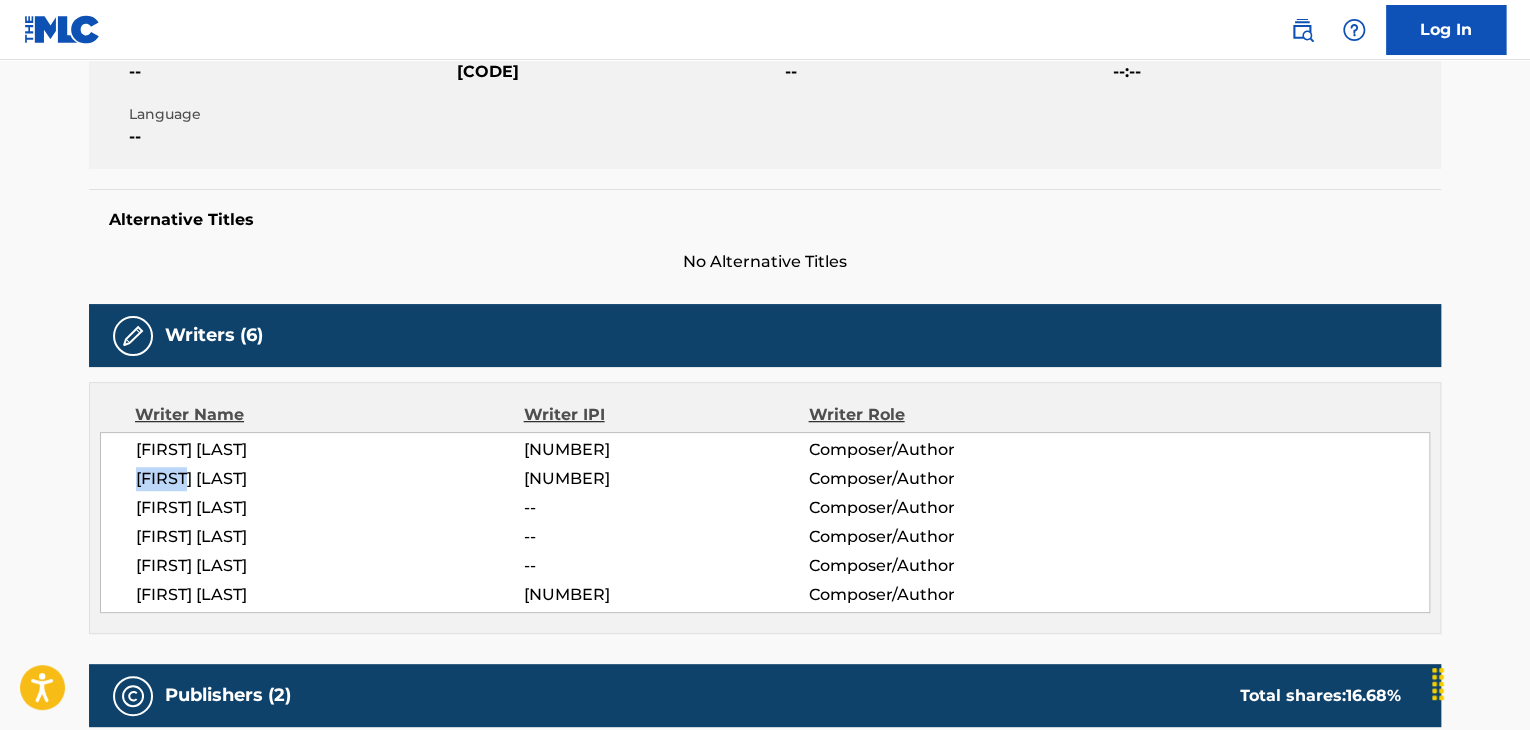 click on "[FIRST] [LAST]" at bounding box center [330, 479] 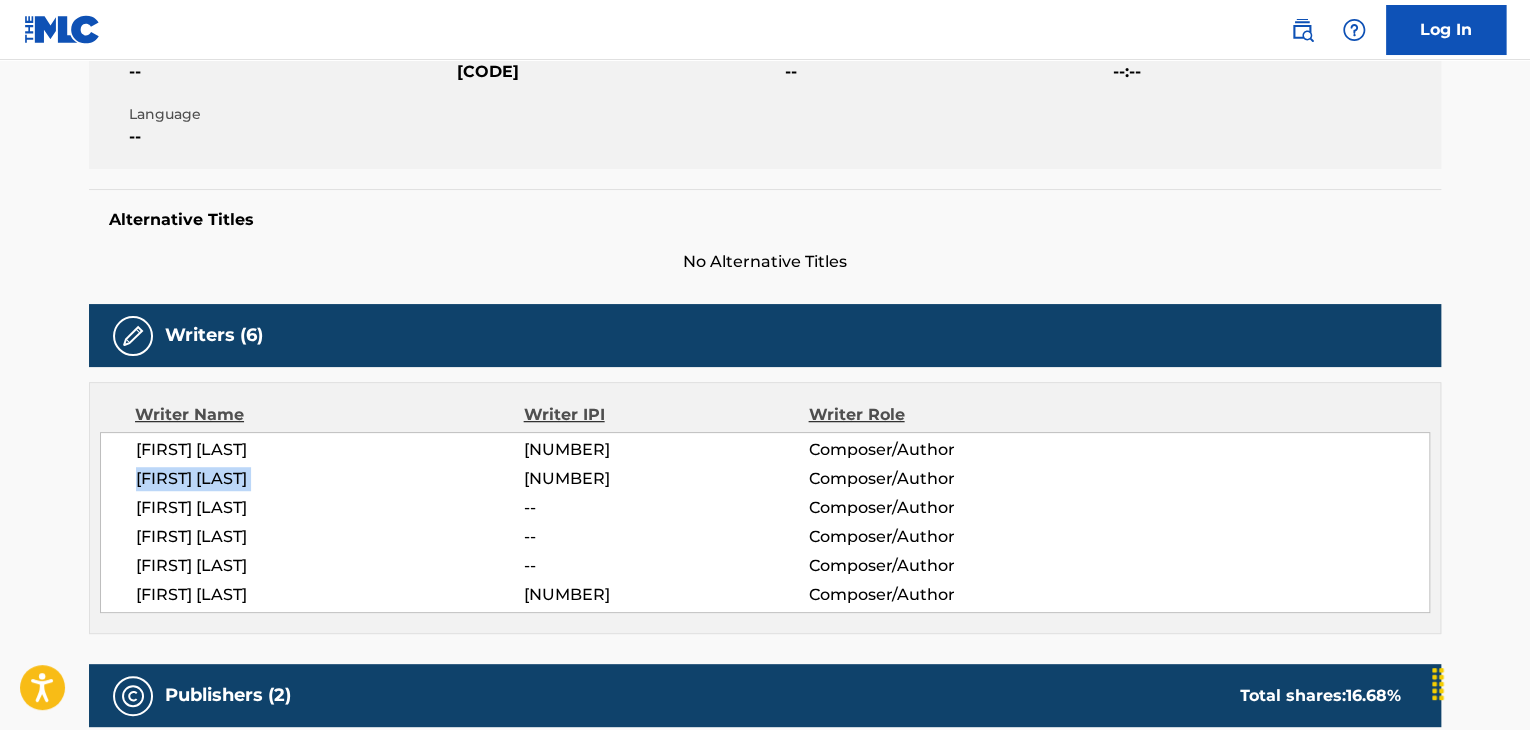 click on "[FIRST] [LAST]" at bounding box center [330, 479] 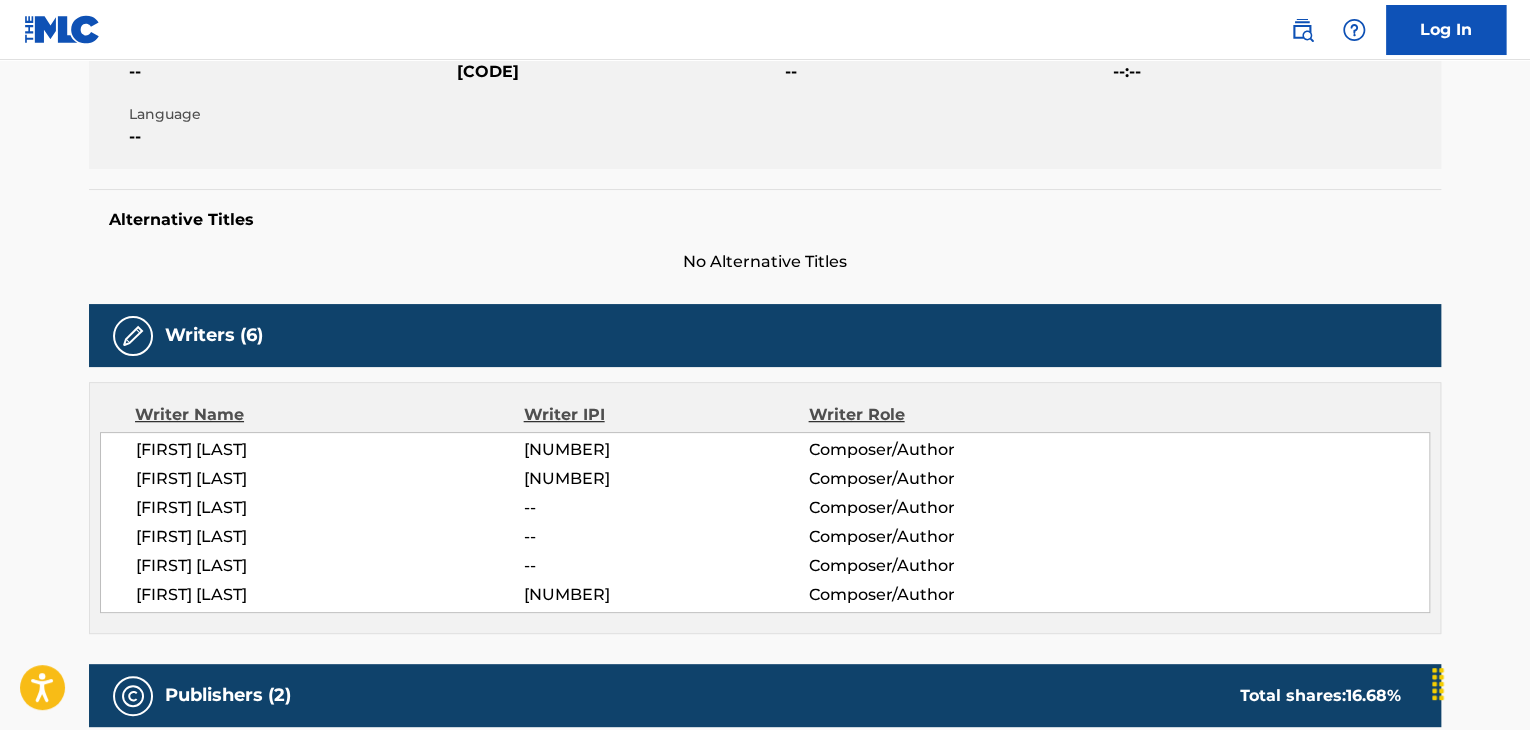 click on "[FIRST] [LAST]" at bounding box center (330, 508) 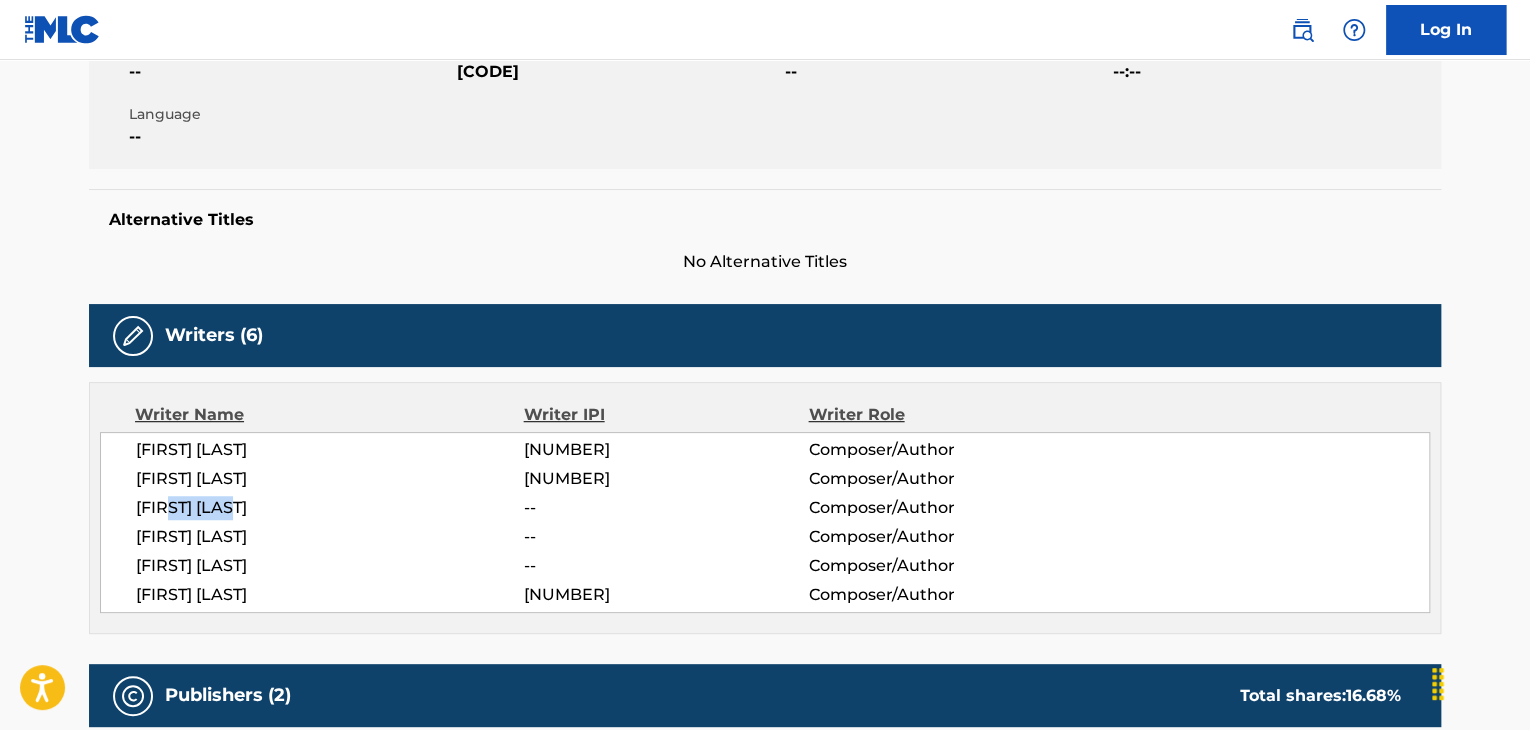 click on "[FIRST] [LAST]" at bounding box center (330, 508) 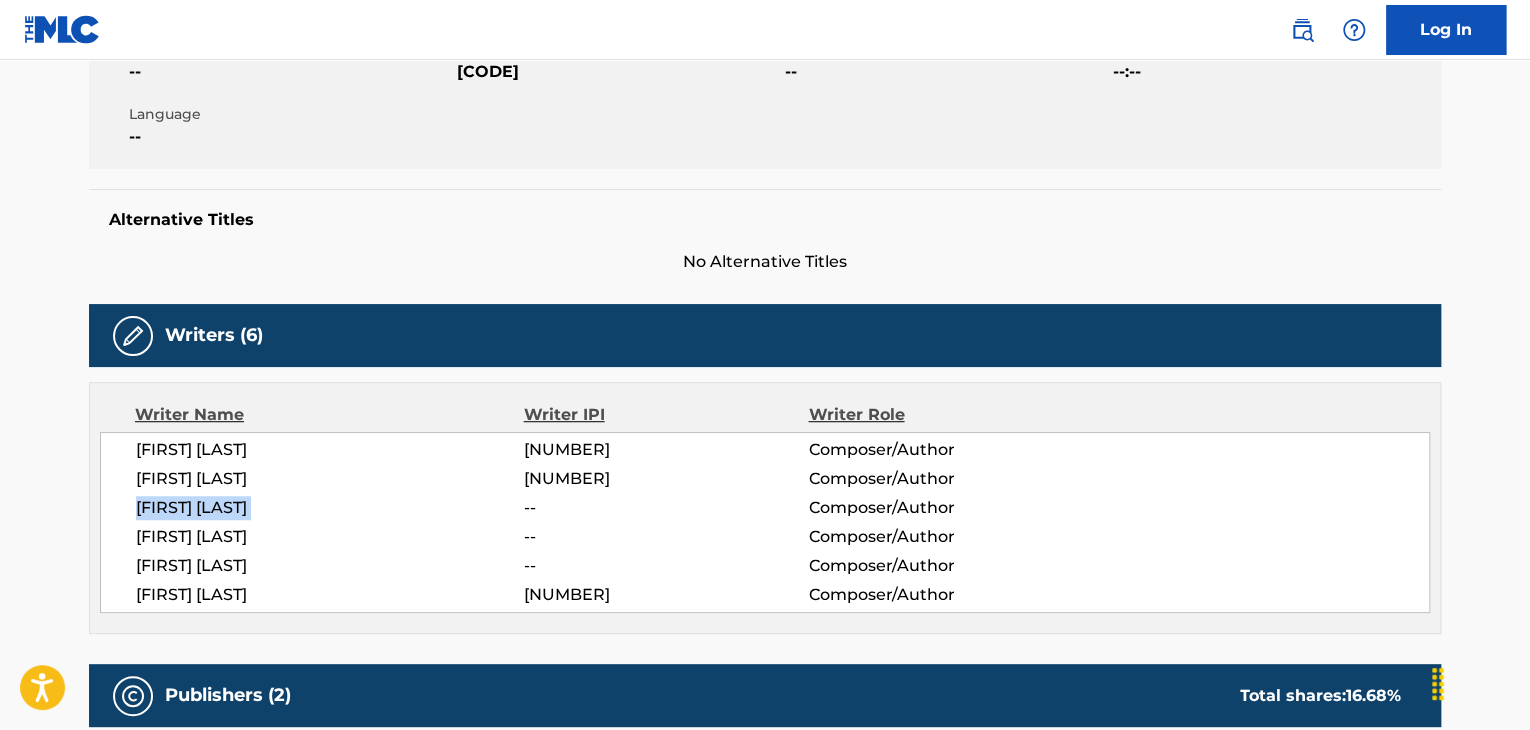 click on "[FIRST] [LAST]" at bounding box center [330, 508] 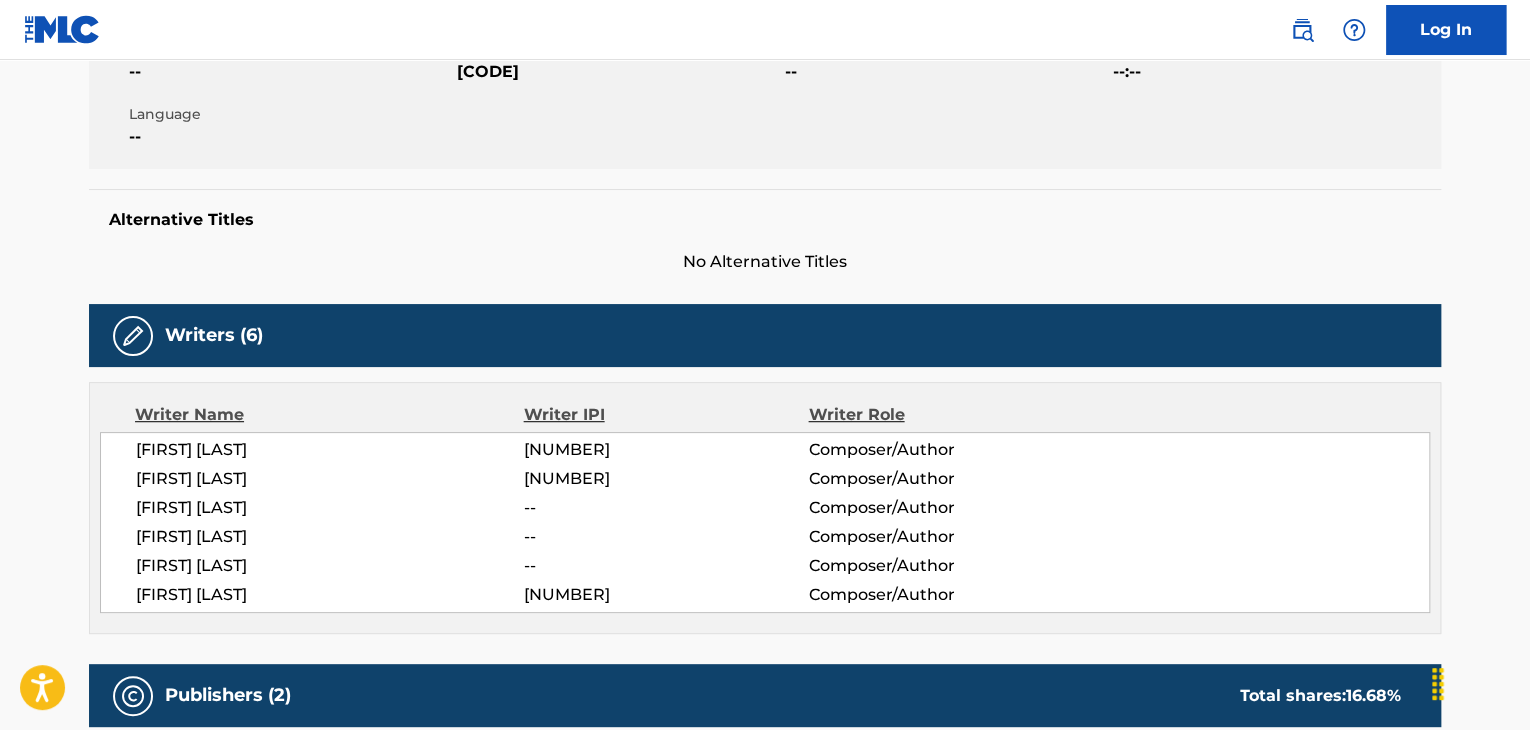 click on "[FIRST] [LAST]" at bounding box center (330, 537) 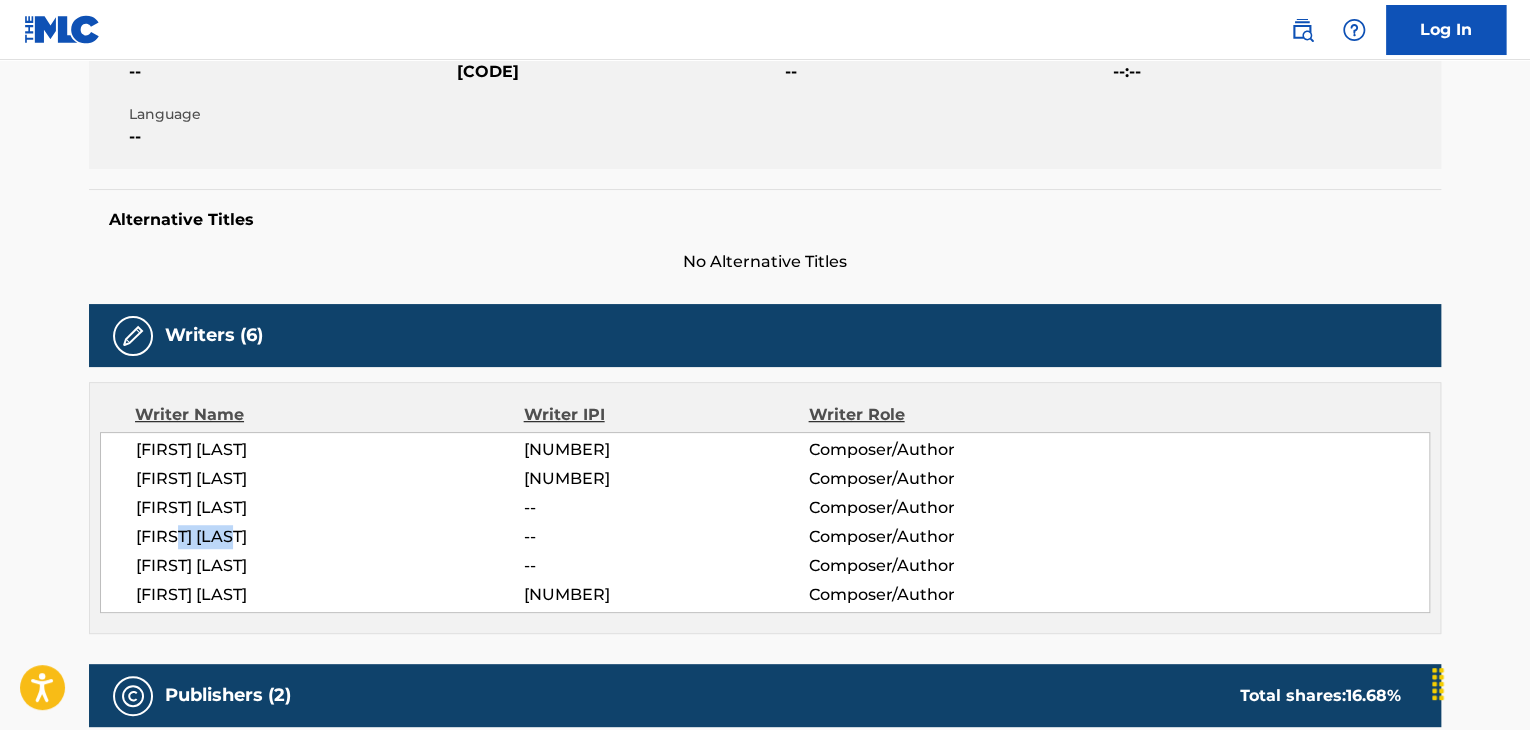 click on "[FIRST] [LAST]" at bounding box center (330, 537) 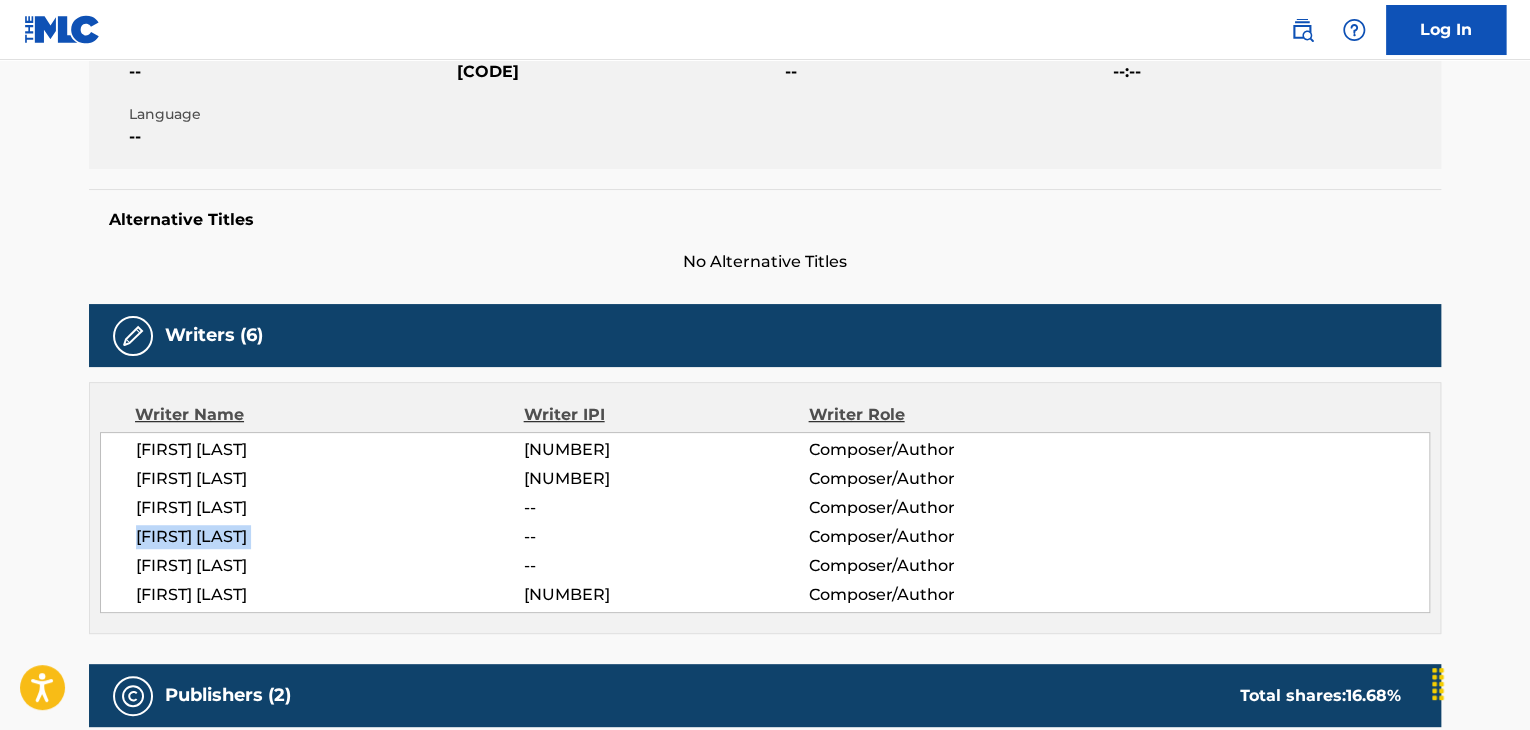 click on "[FIRST] [LAST]" at bounding box center [330, 537] 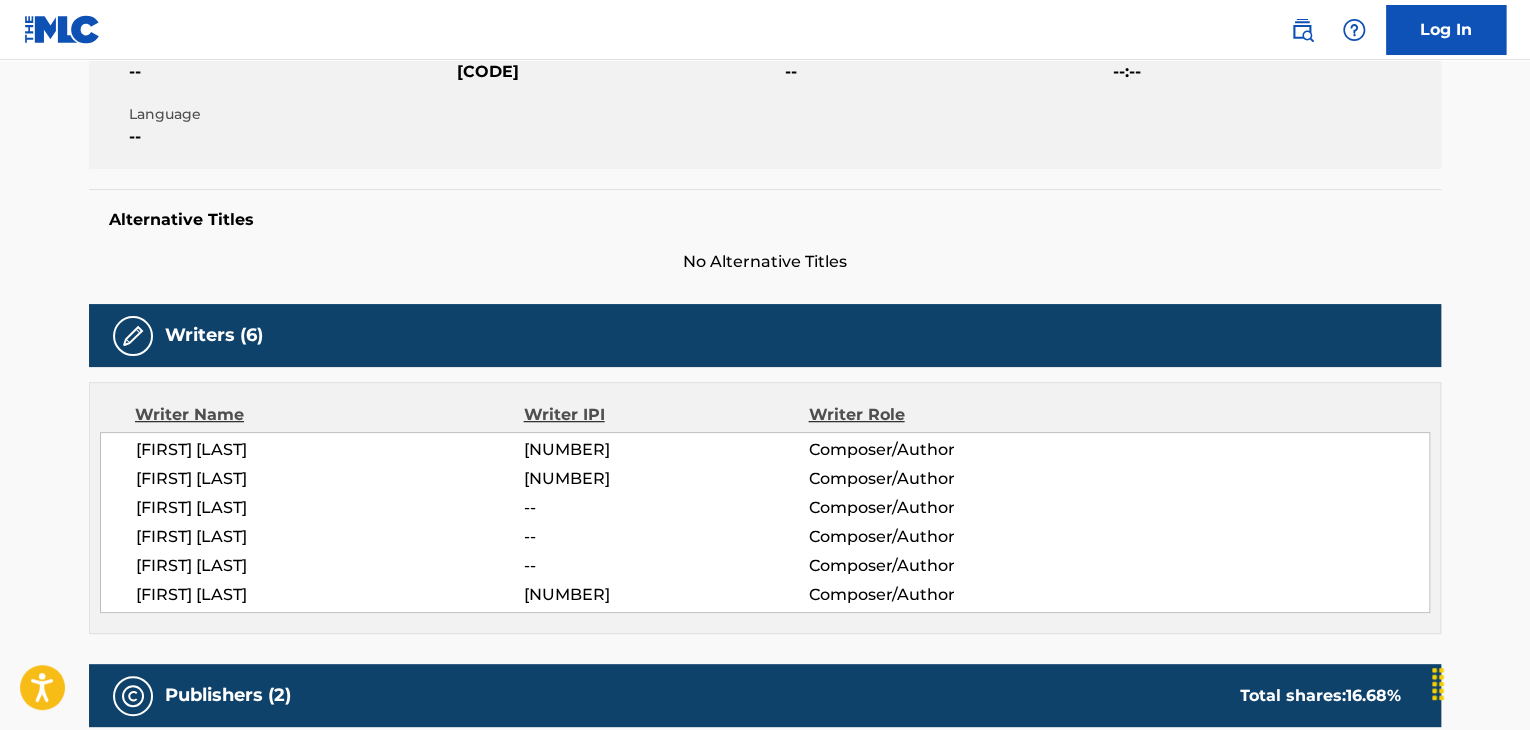 click on "[FIRST] [LAST]" at bounding box center [330, 595] 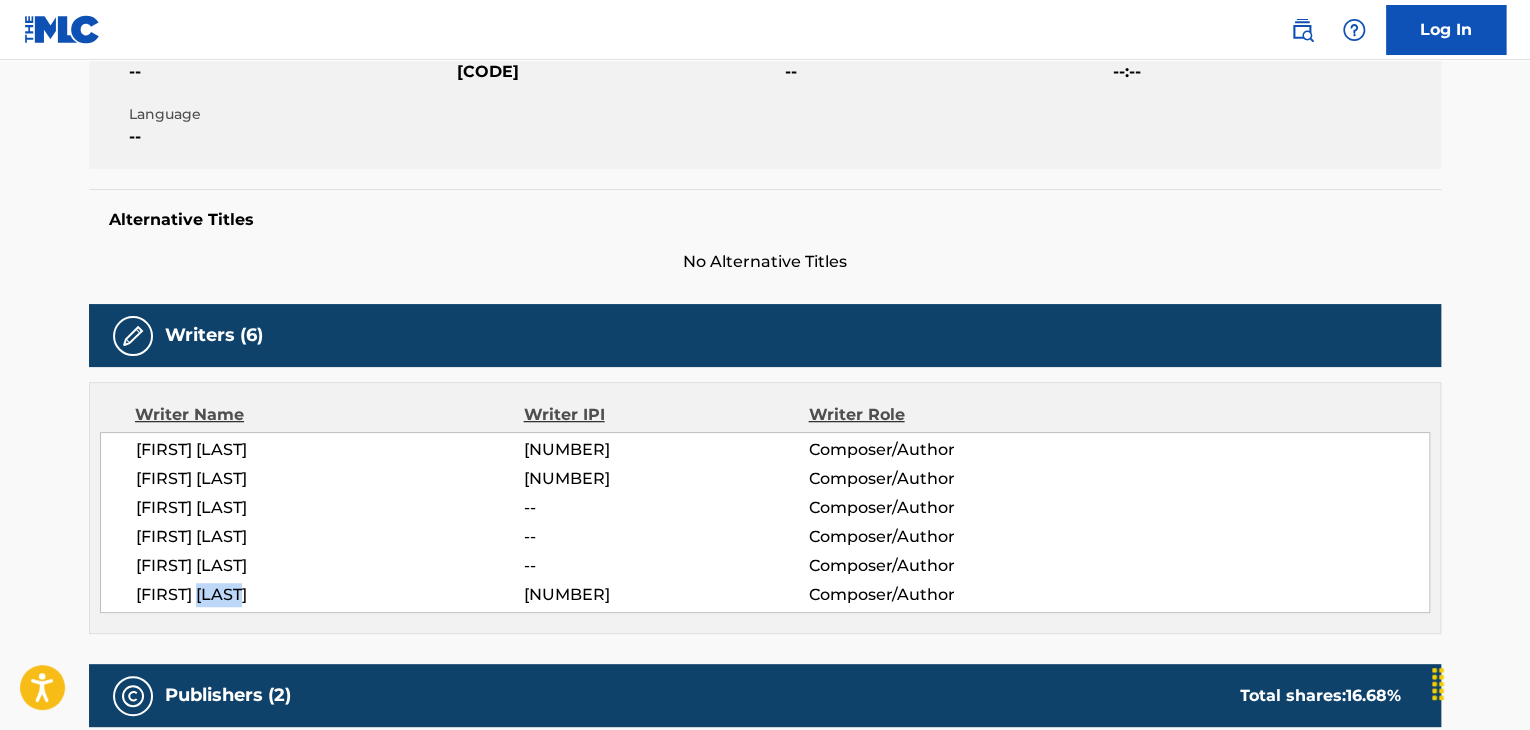 click on "[FIRST] [LAST]" at bounding box center [330, 595] 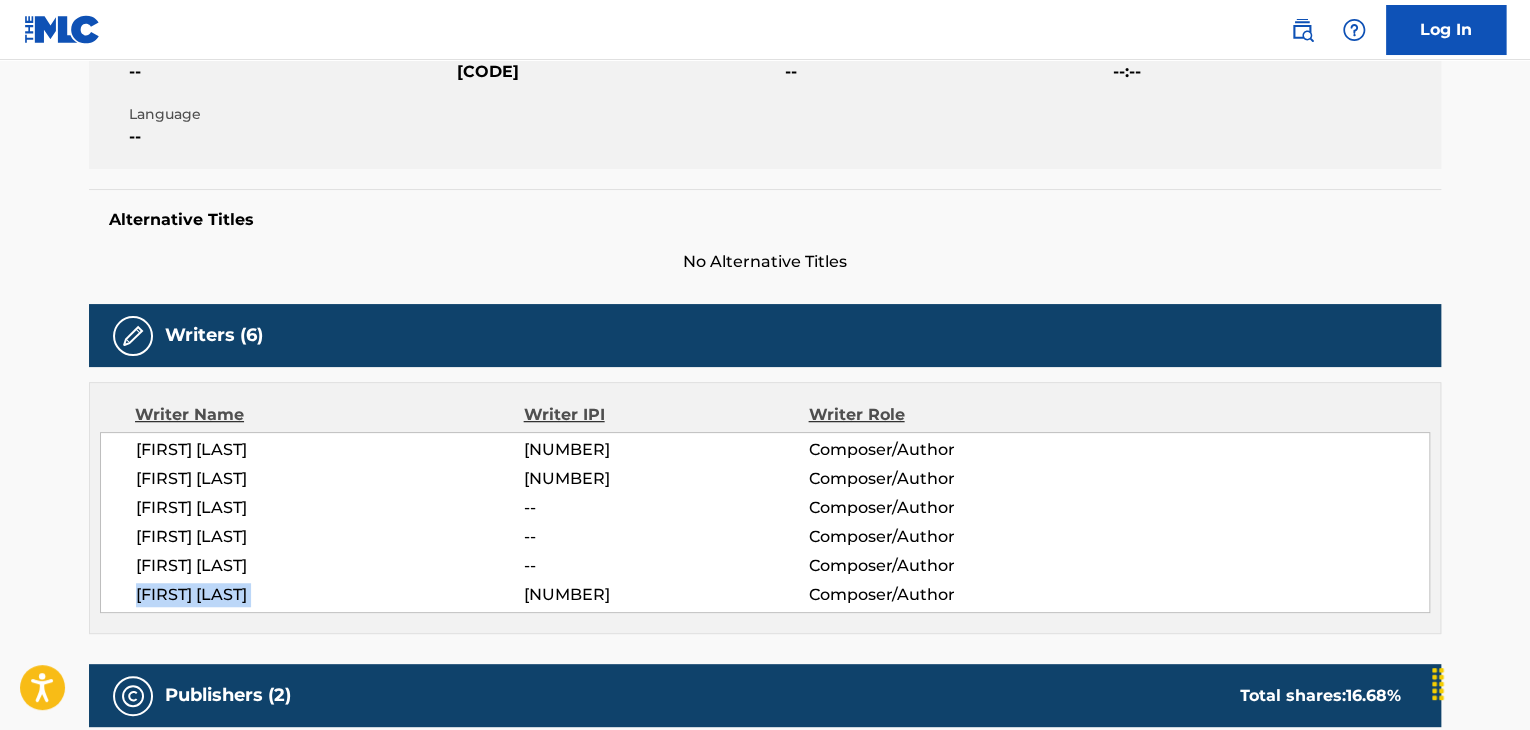 click on "[FIRST] [LAST]" at bounding box center [330, 595] 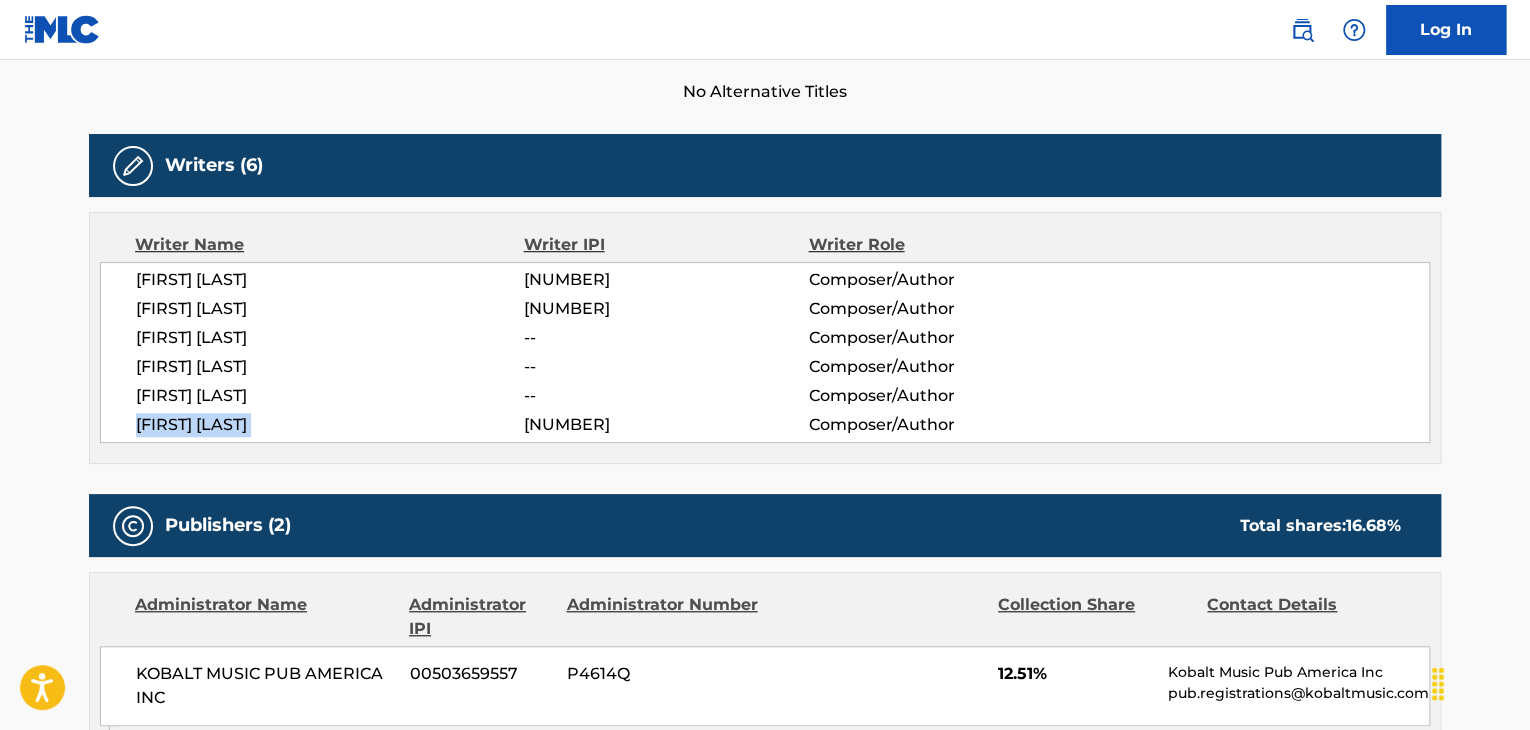 scroll, scrollTop: 866, scrollLeft: 0, axis: vertical 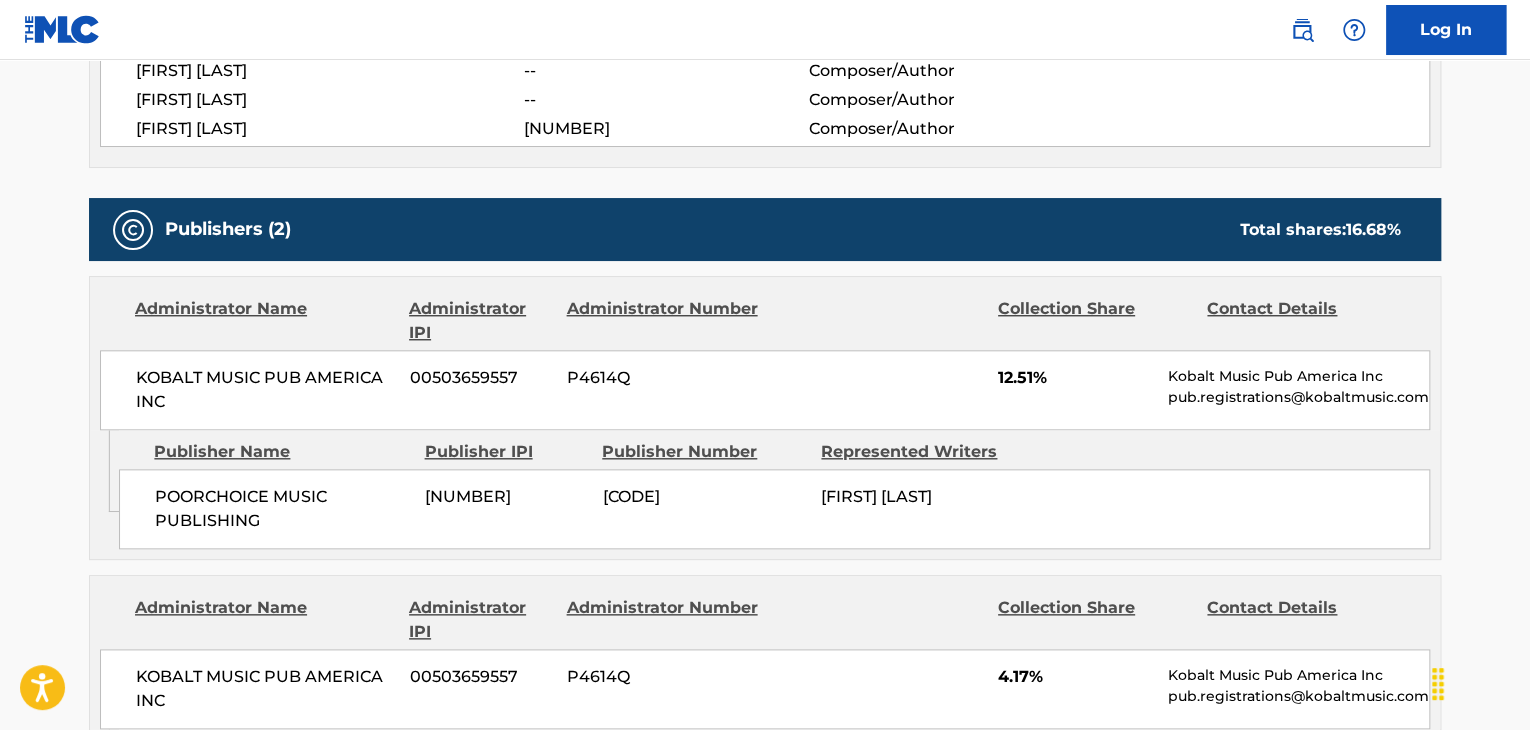 click on "POORCHOICE MUSIC PUBLISHING" at bounding box center (282, 509) 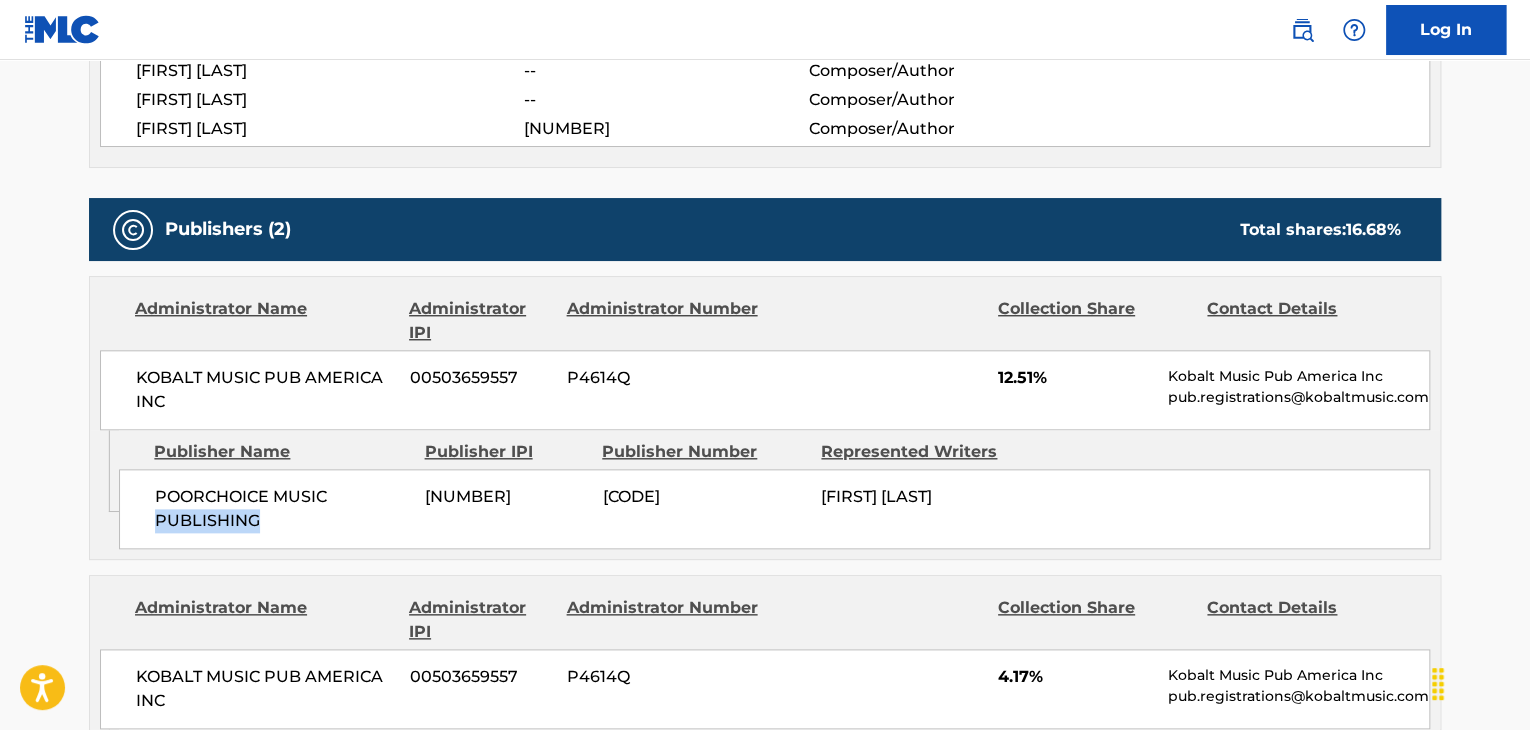 click on "POORCHOICE MUSIC PUBLISHING" at bounding box center (282, 509) 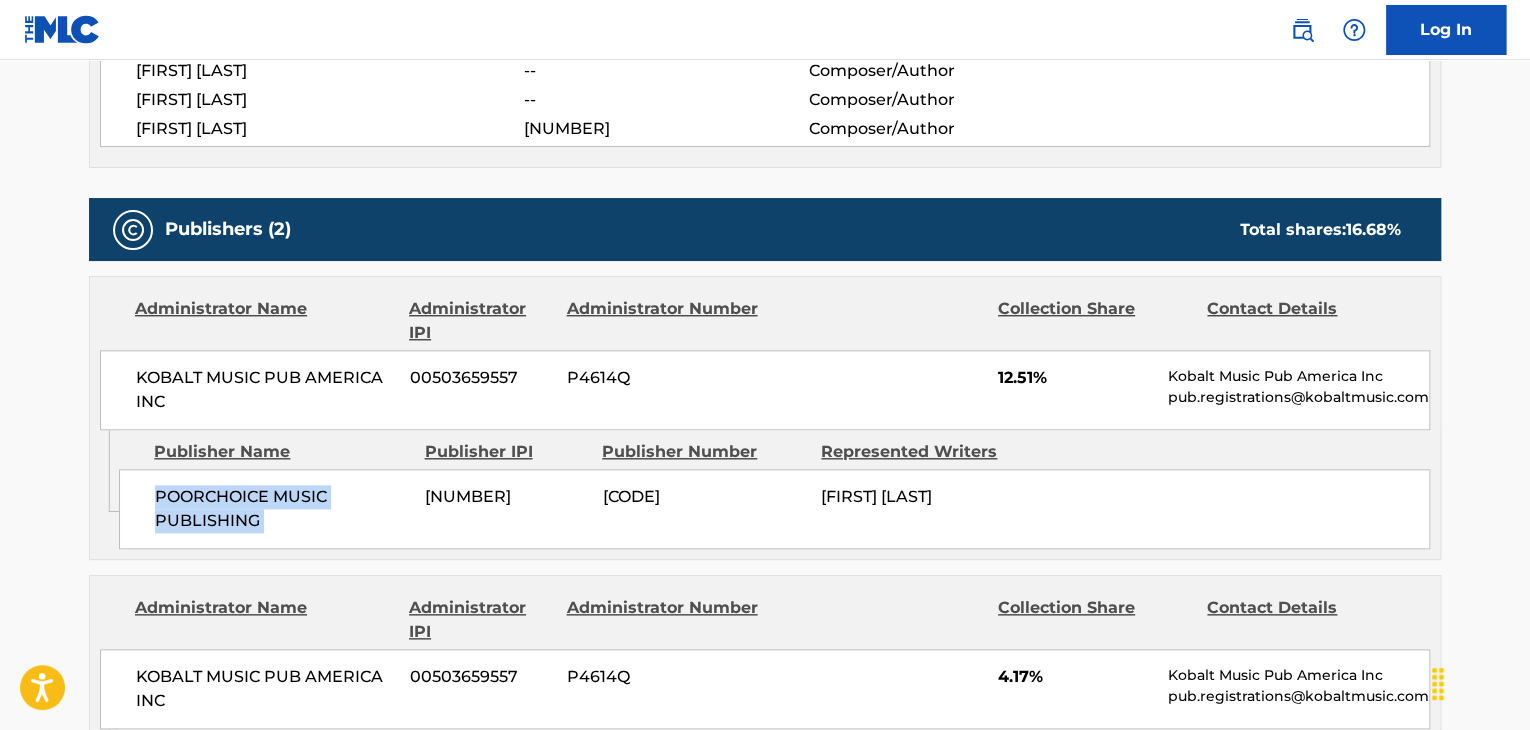 click on "POORCHOICE MUSIC PUBLISHING" at bounding box center (282, 509) 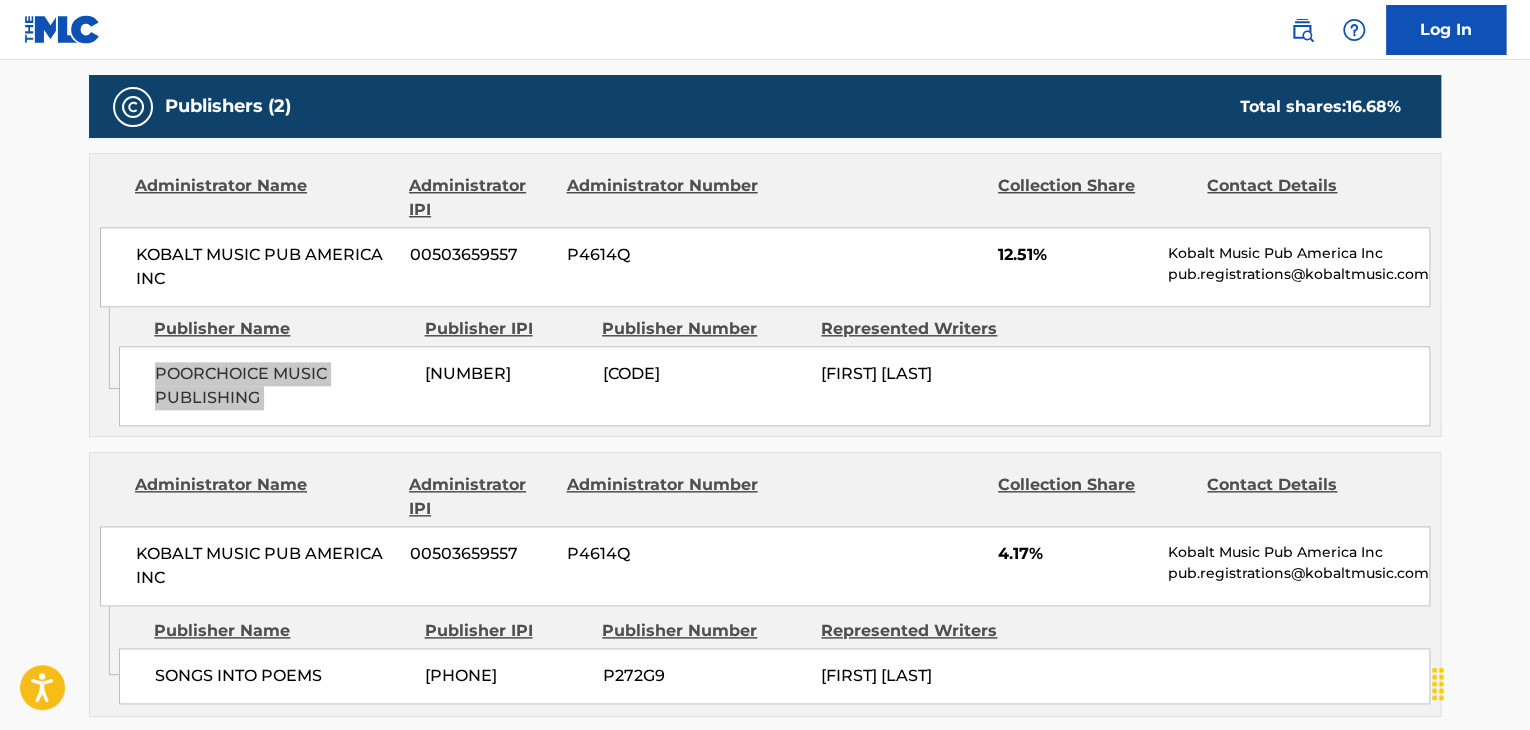 scroll, scrollTop: 1000, scrollLeft: 0, axis: vertical 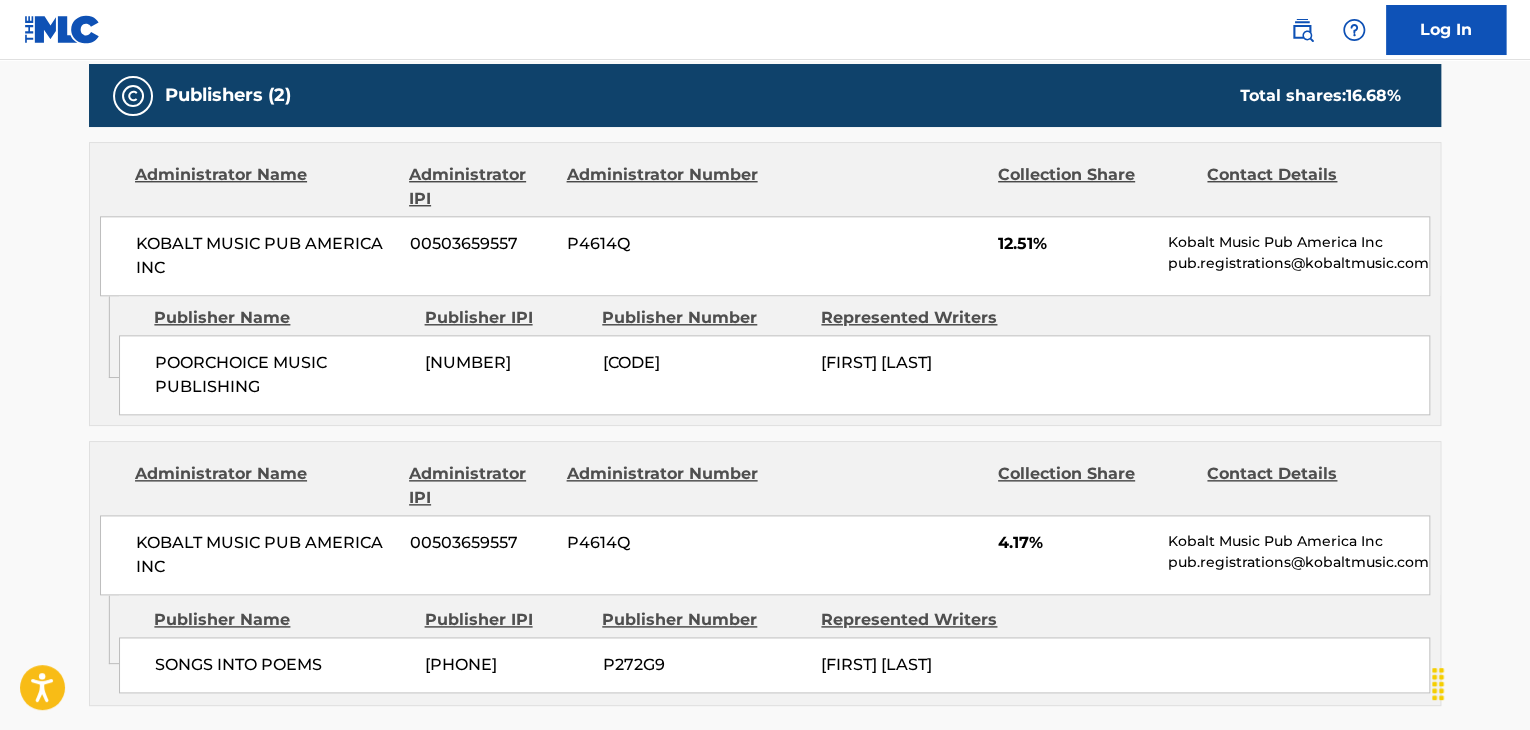 click on "SONGS INTO POEMS" at bounding box center (282, 665) 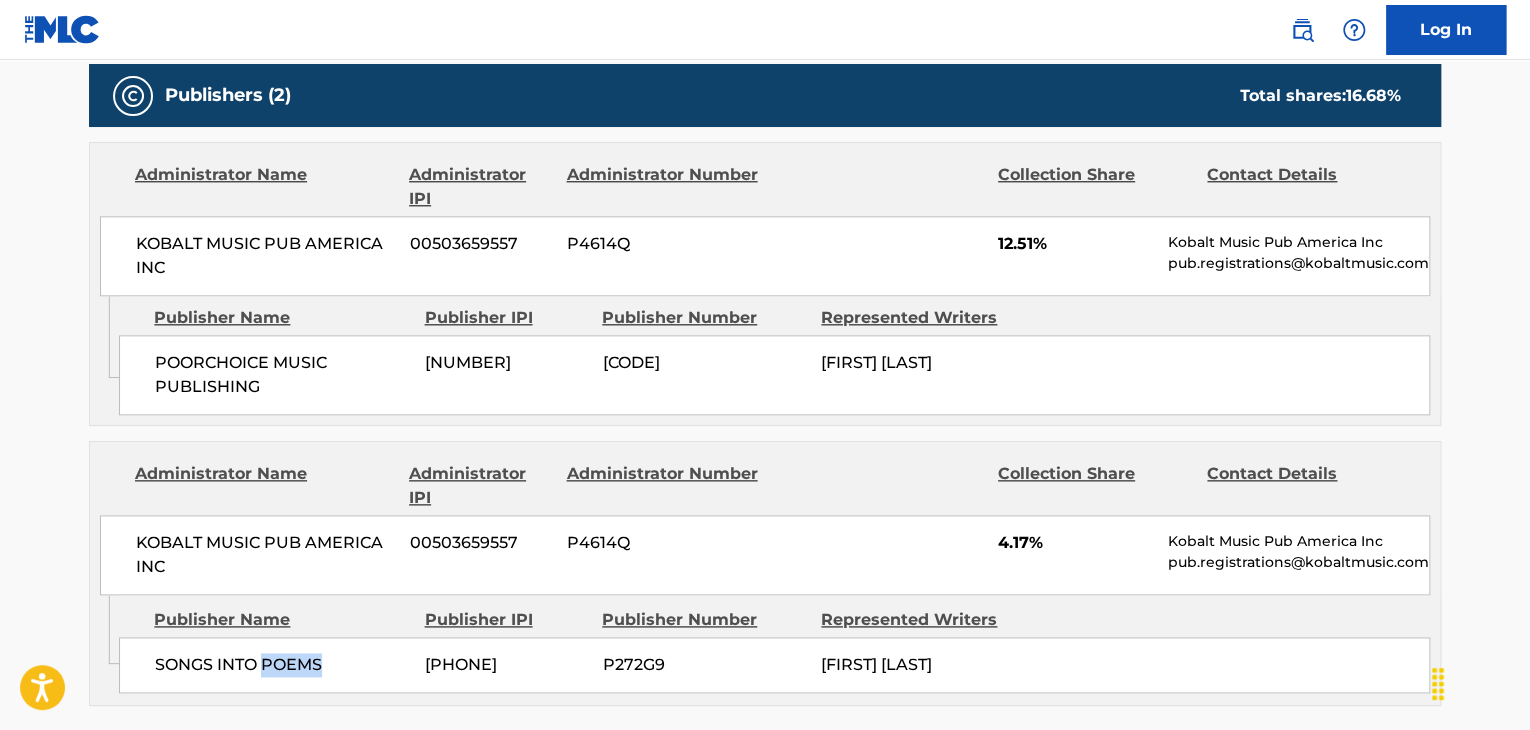 click on "SONGS INTO POEMS" at bounding box center (282, 665) 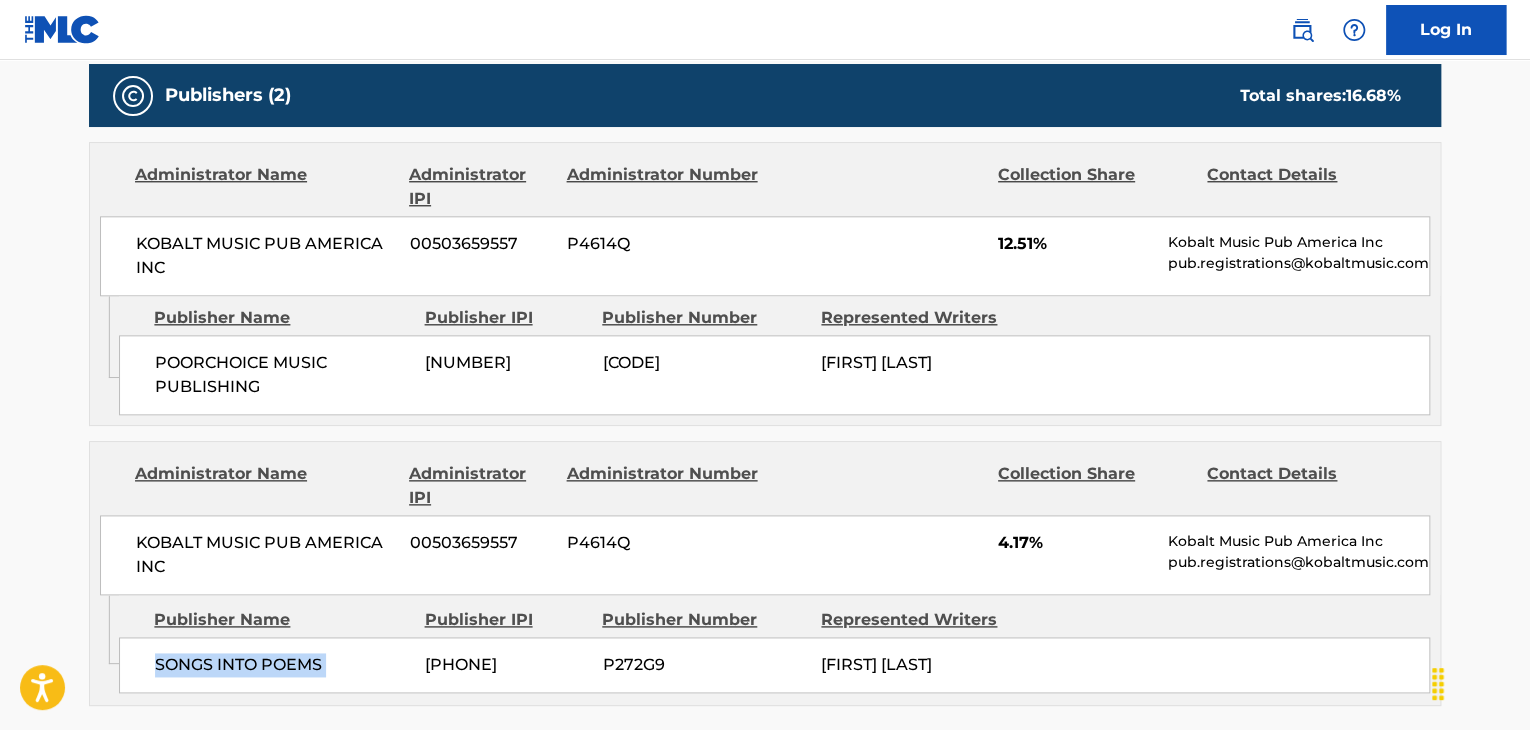 click on "SONGS INTO POEMS" at bounding box center [282, 665] 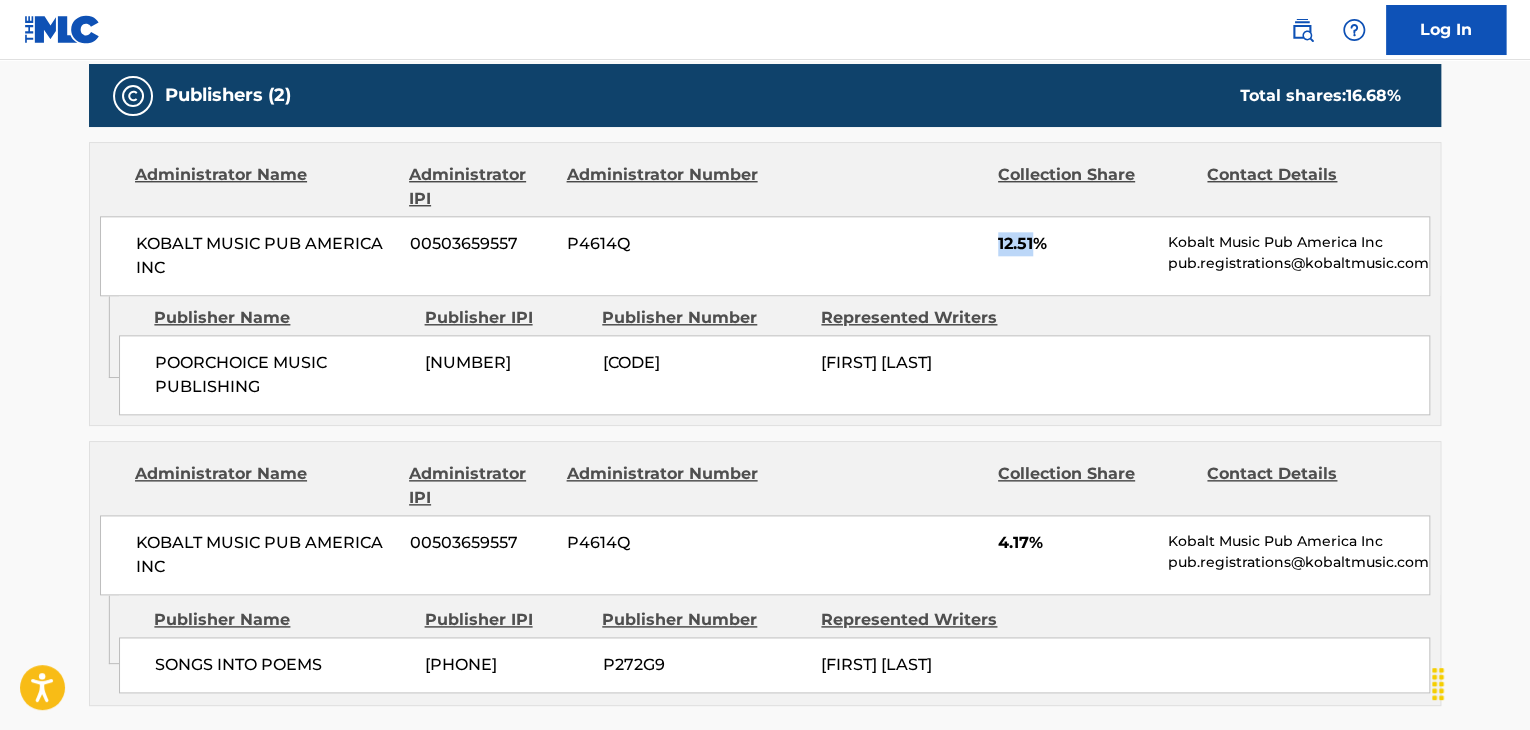 drag, startPoint x: 1032, startPoint y: 238, endPoint x: 995, endPoint y: 249, distance: 38.600517 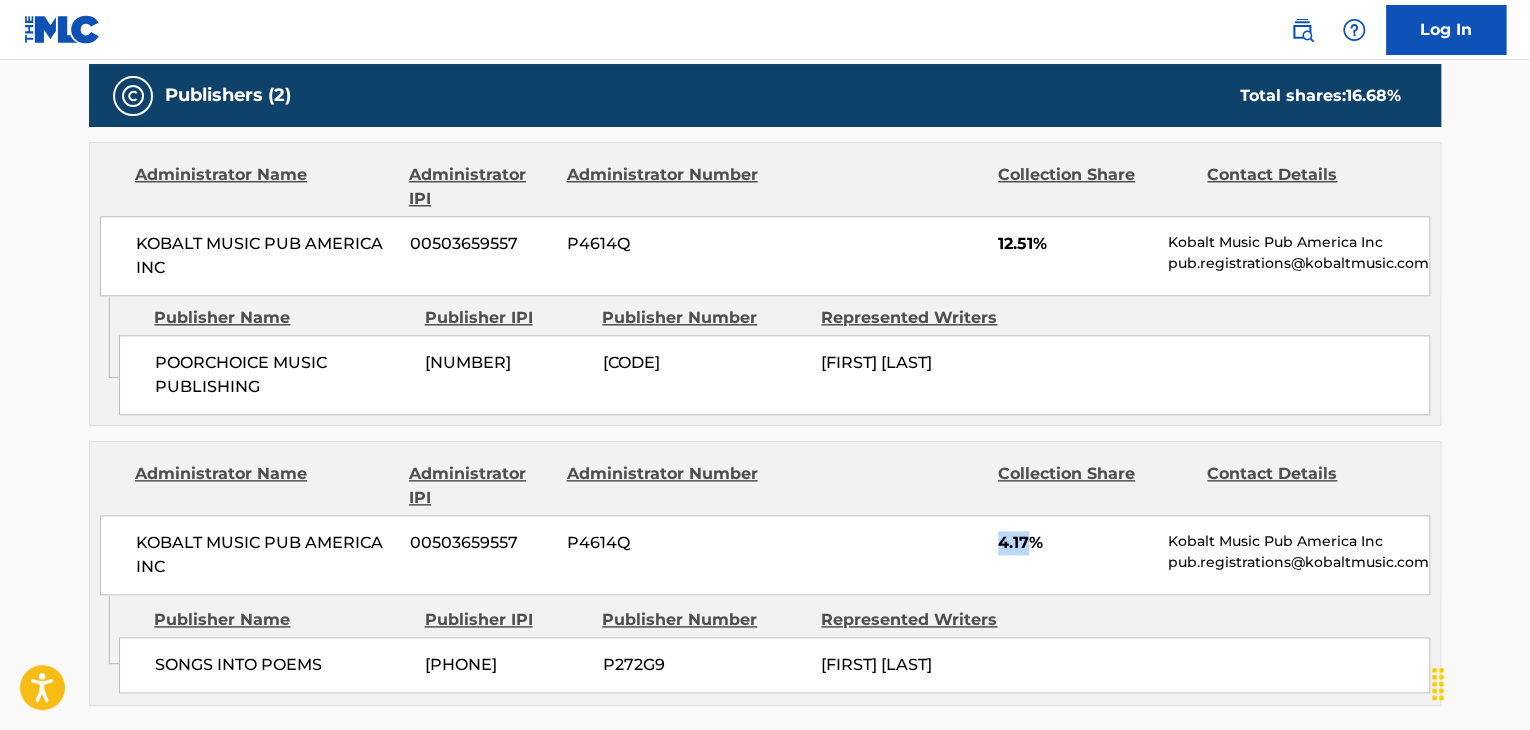 drag, startPoint x: 1028, startPoint y: 547, endPoint x: 971, endPoint y: 547, distance: 57 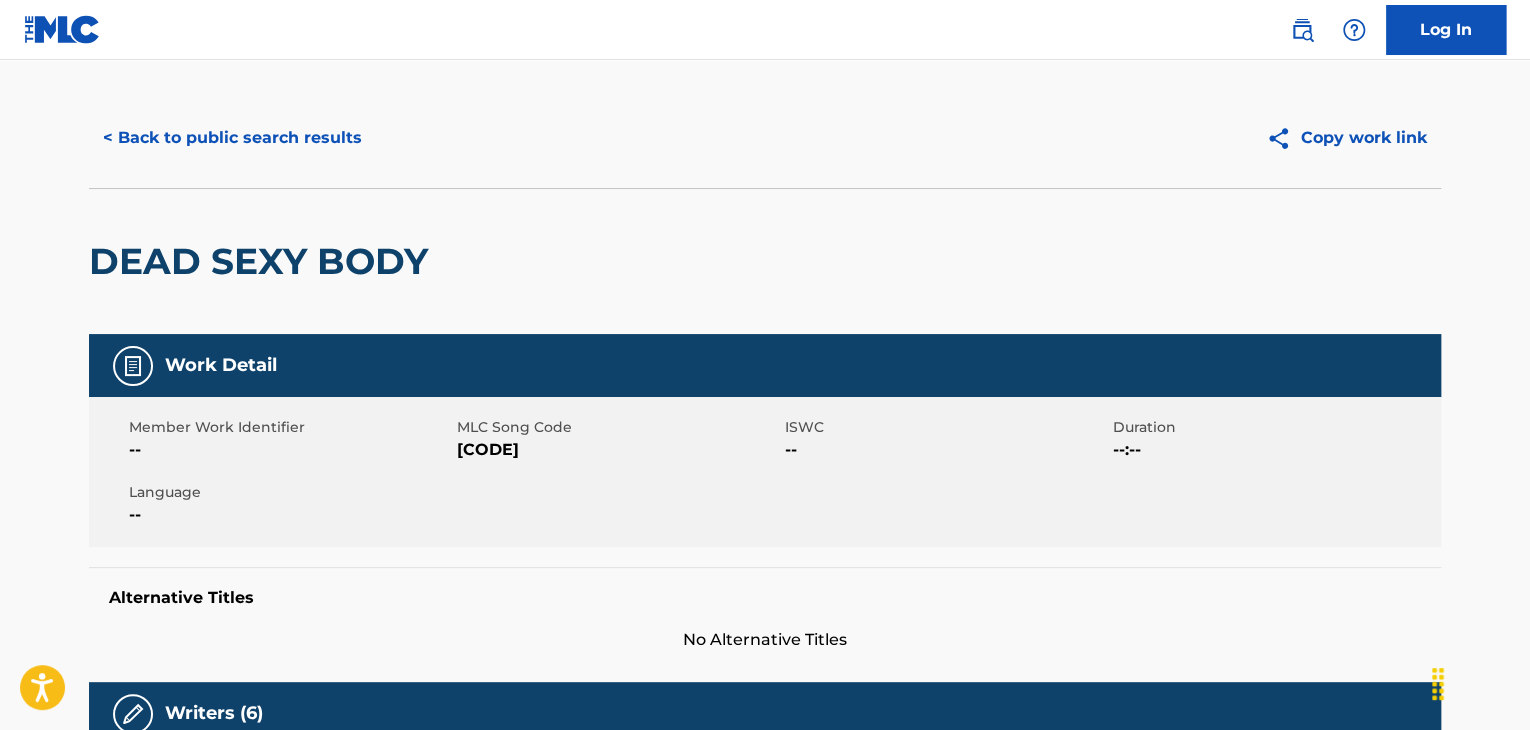 scroll, scrollTop: 0, scrollLeft: 0, axis: both 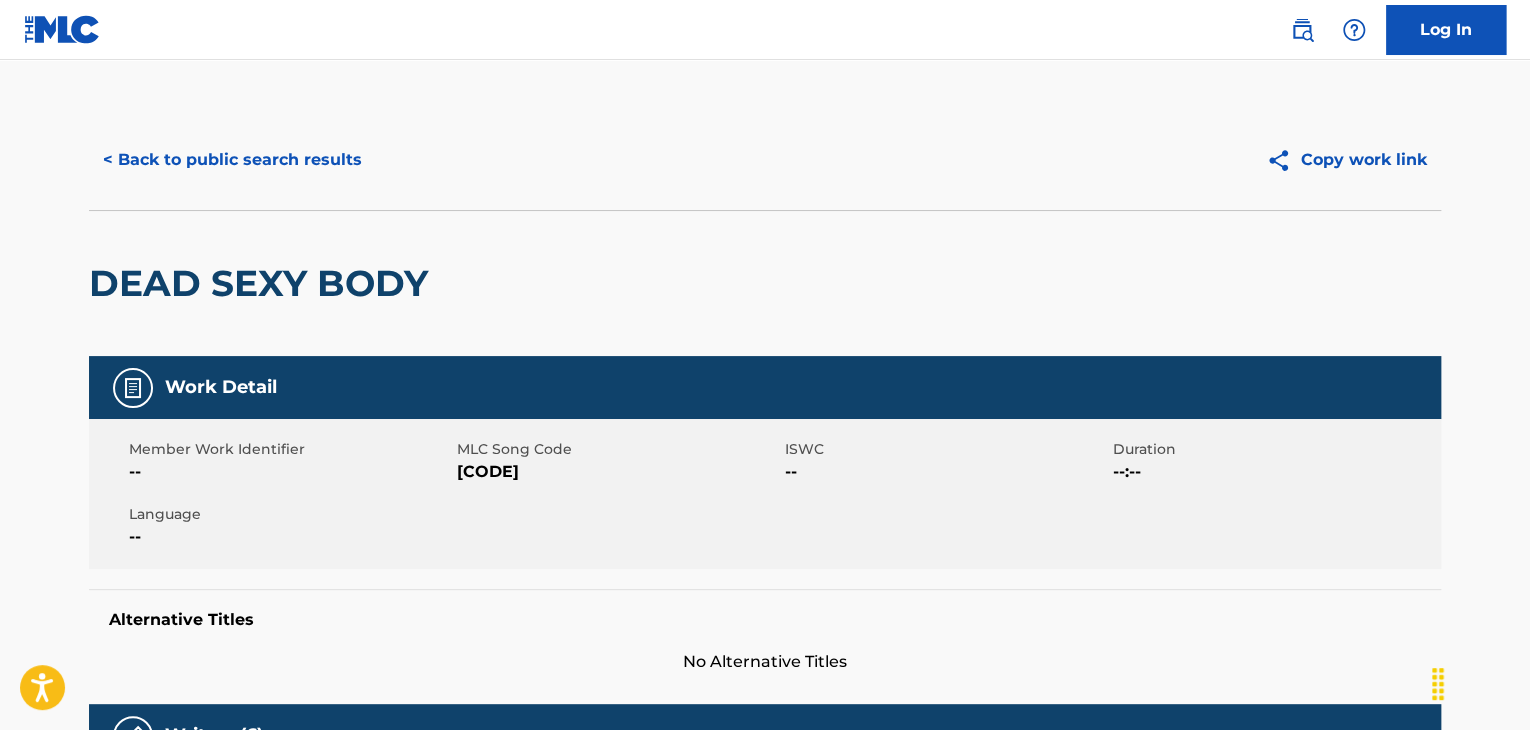 click on "< Back to public search results" at bounding box center (232, 160) 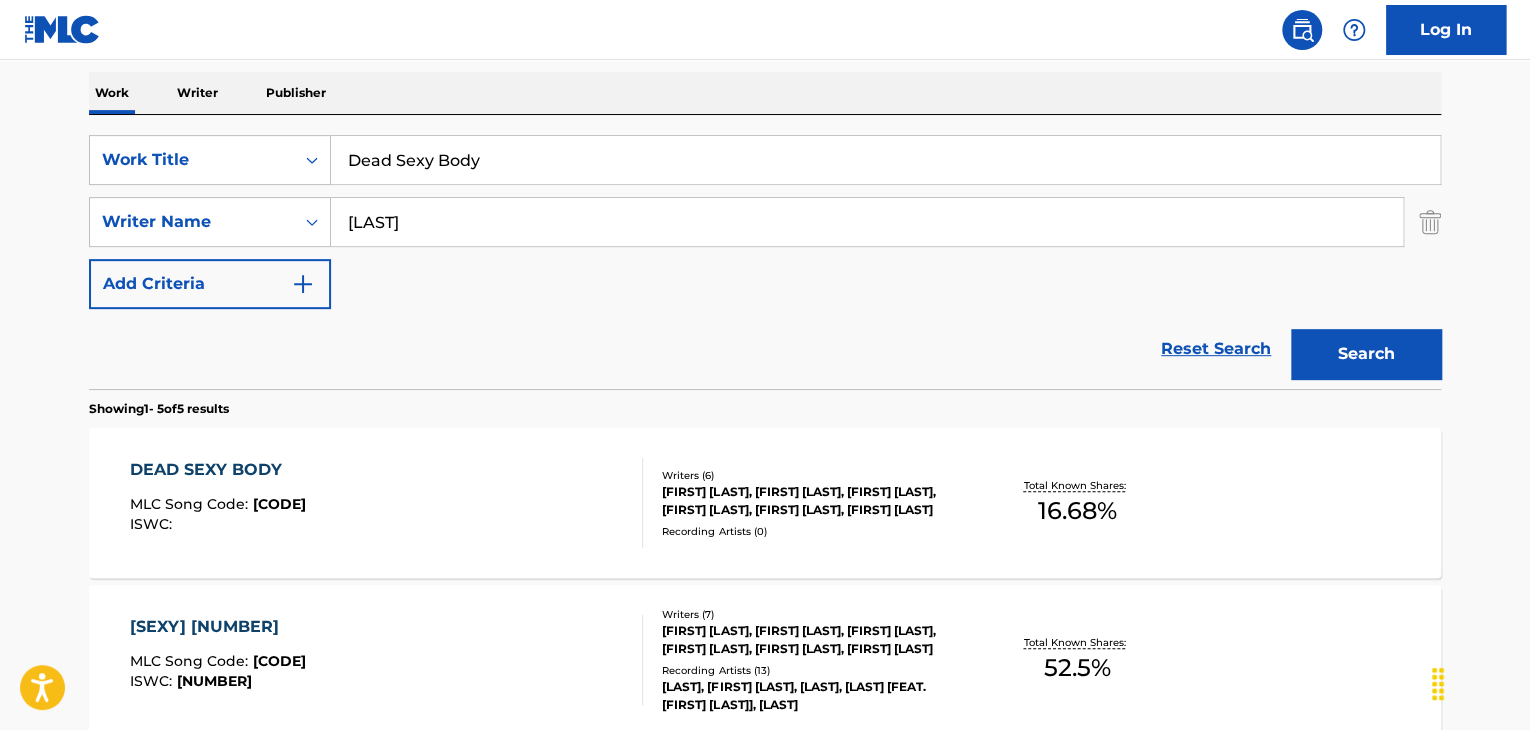 click on "Dead Sexy Body" at bounding box center (885, 160) 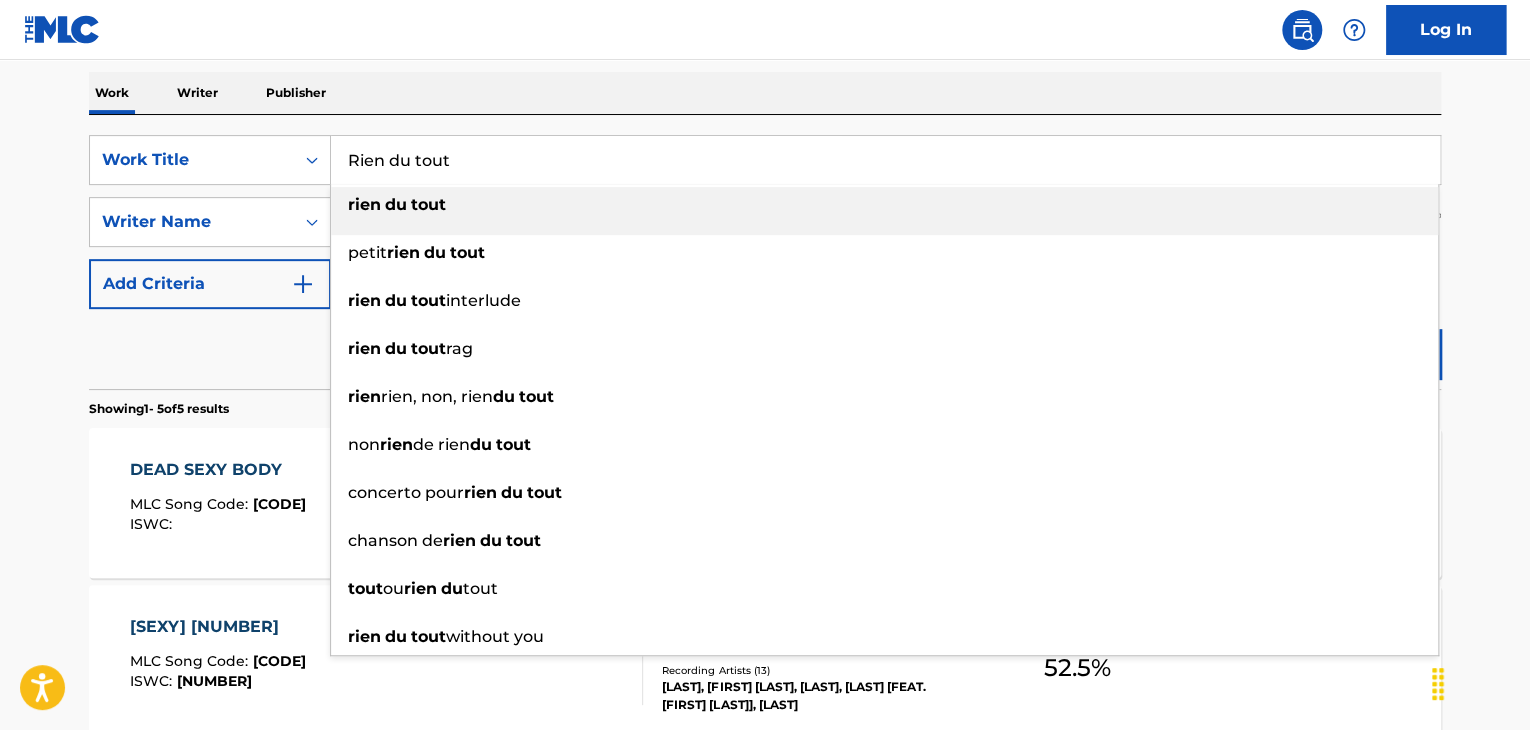 type on "Rien du tout" 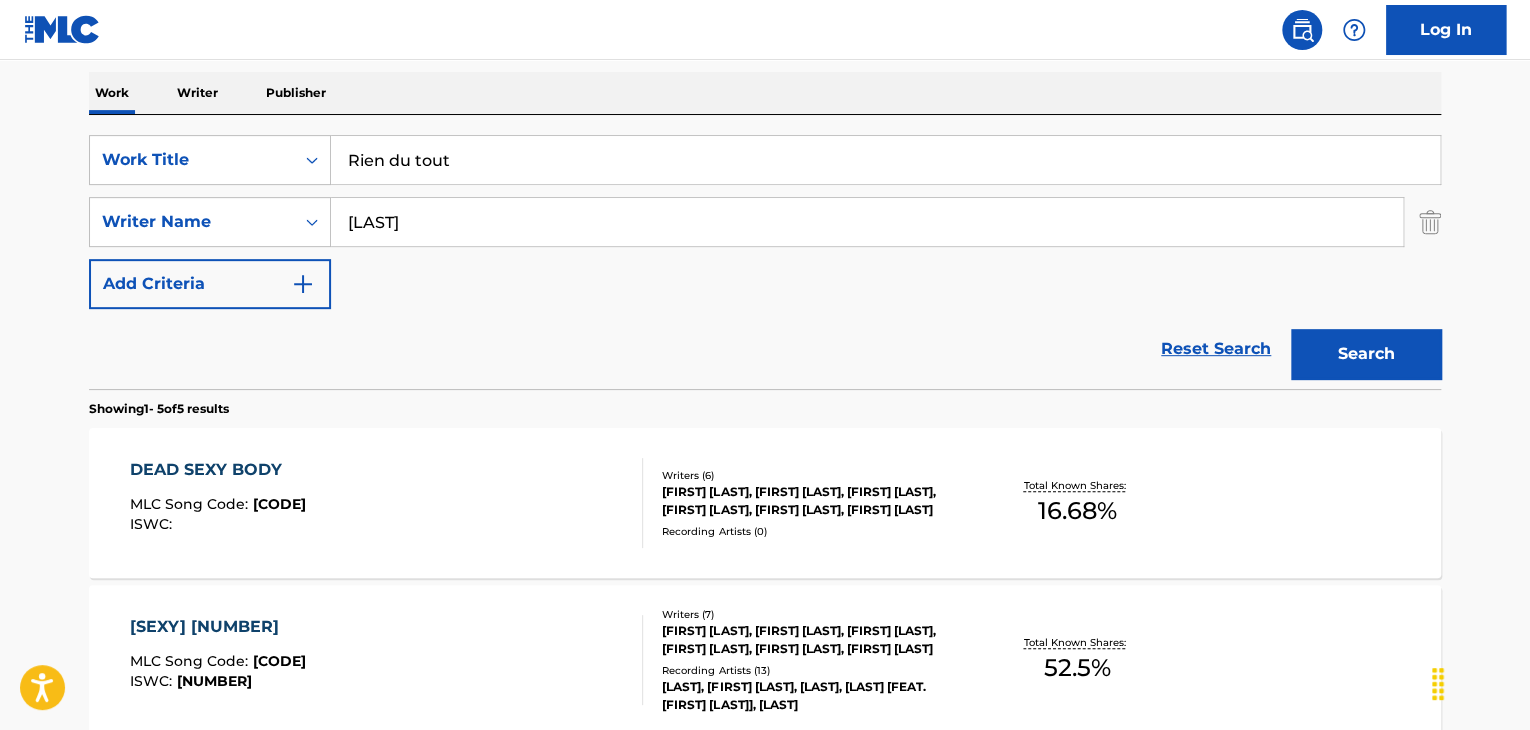 type on "[LAST]" 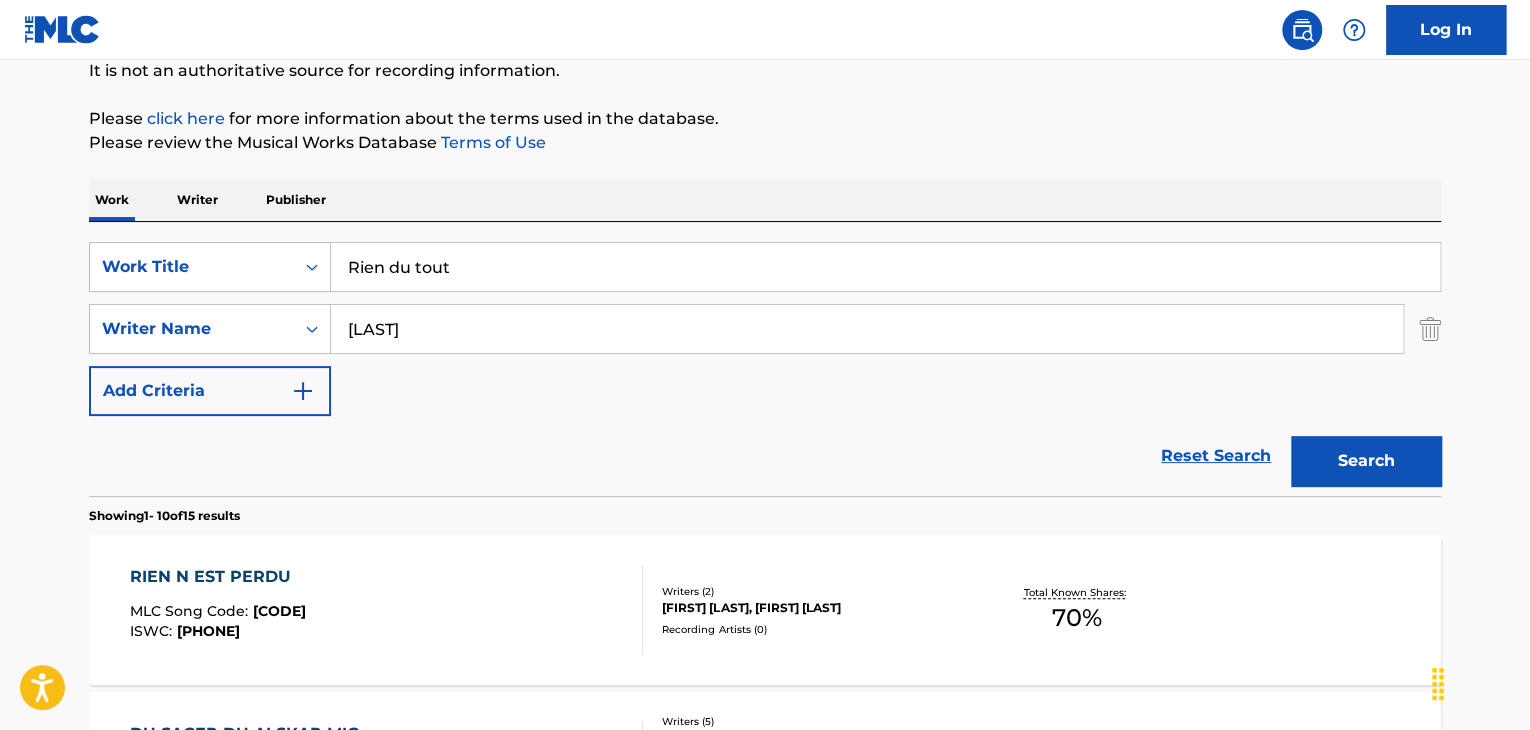 scroll, scrollTop: 310, scrollLeft: 0, axis: vertical 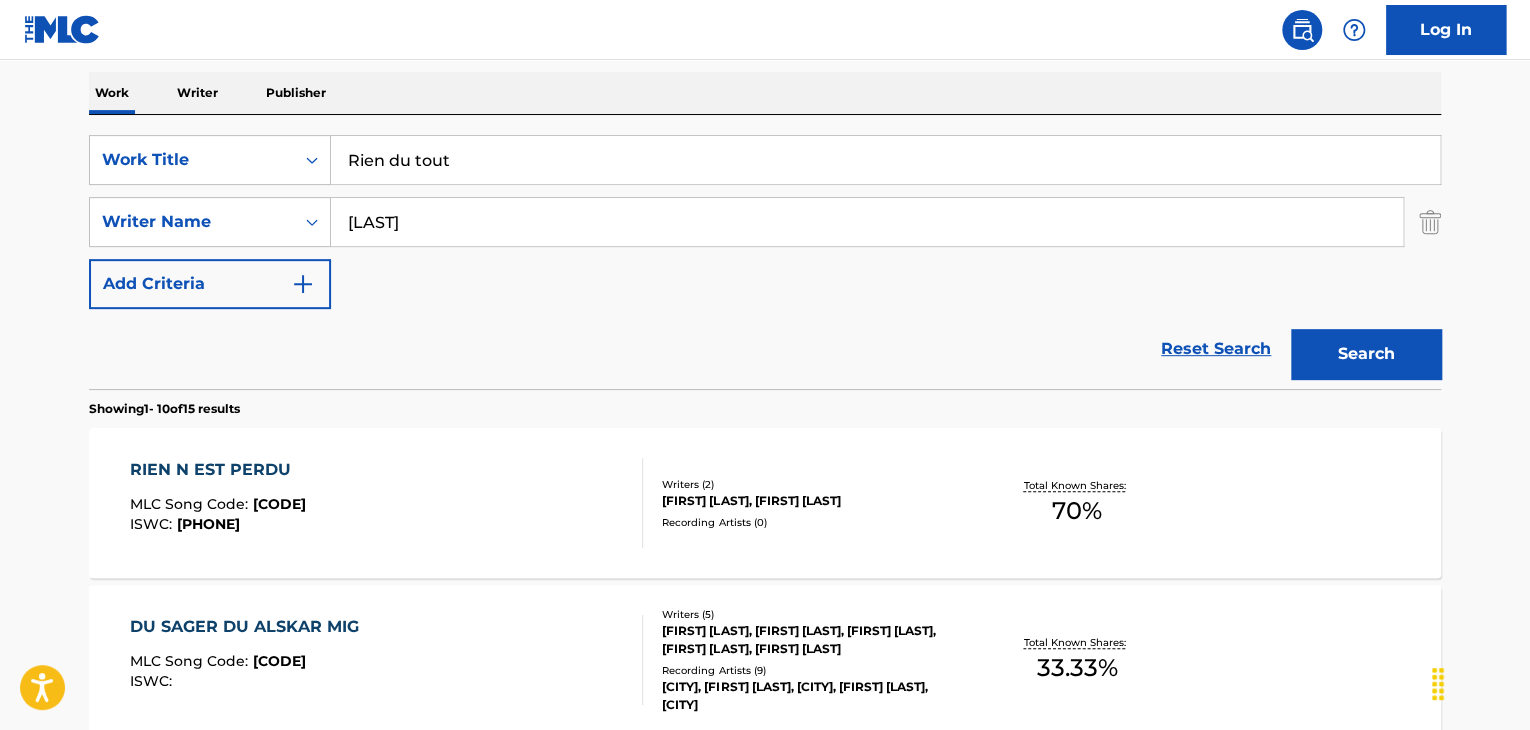 click on "[PRODUCT] [CODE] : [CODE] ISWC : [CODE]" at bounding box center [218, 503] 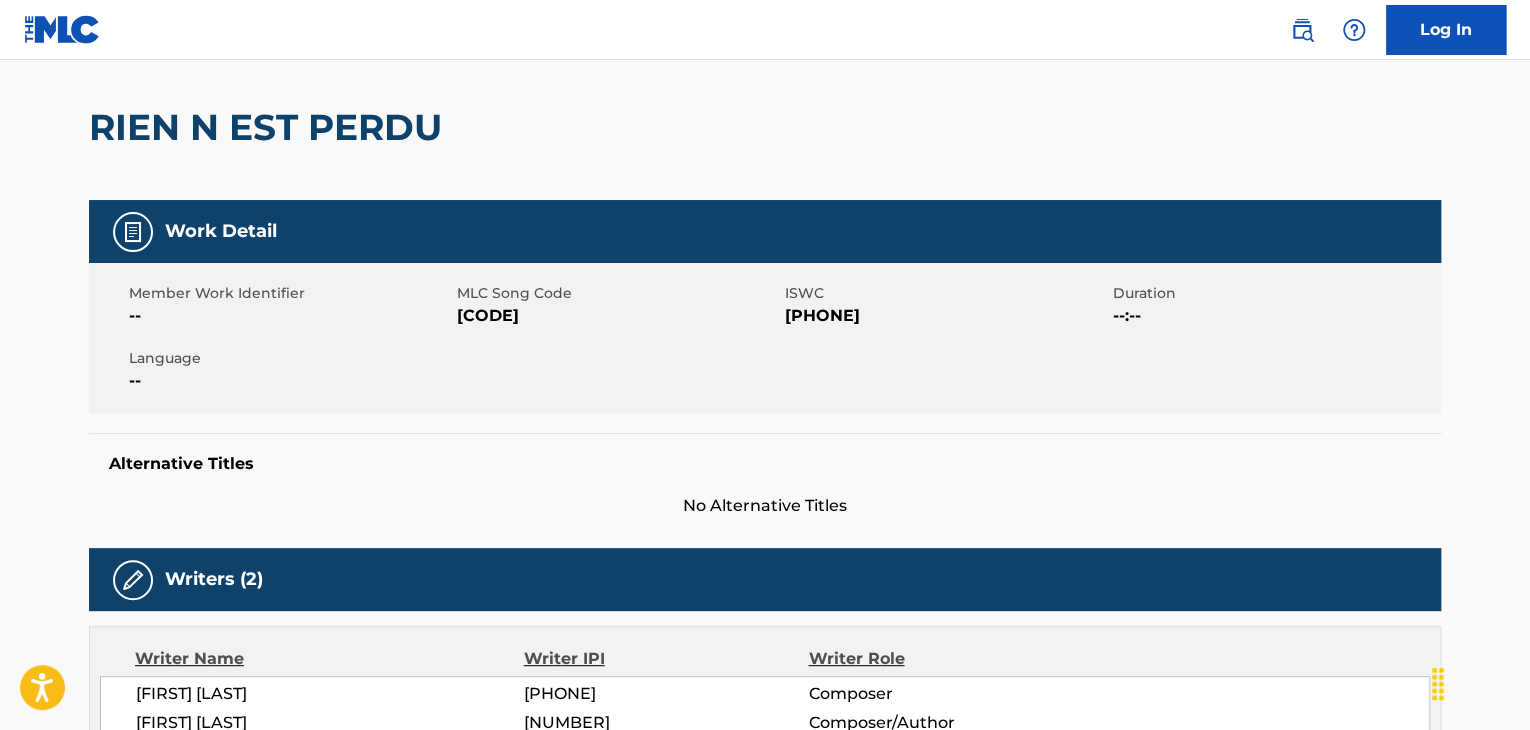 scroll, scrollTop: 0, scrollLeft: 0, axis: both 